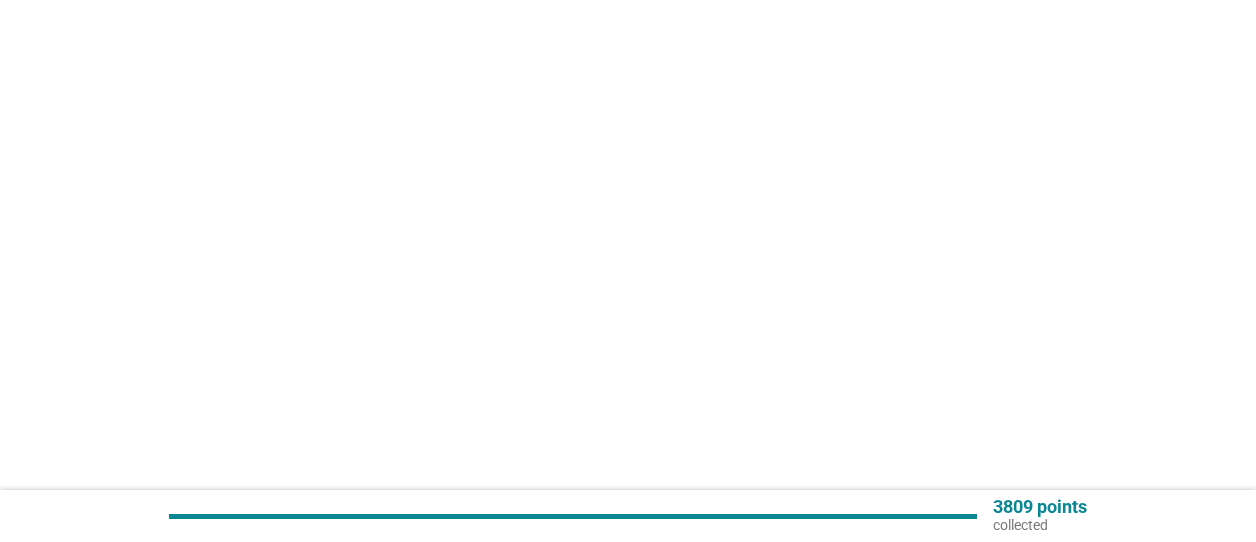 scroll, scrollTop: 0, scrollLeft: 0, axis: both 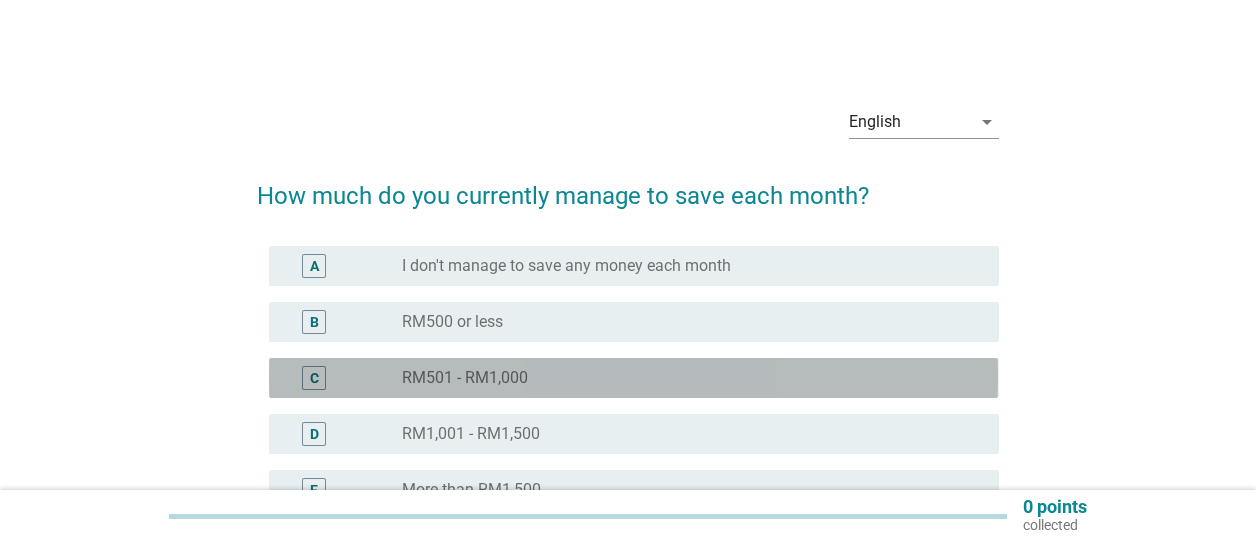 click on "radio_button_unchecked RM501 - RM1,000" at bounding box center [684, 378] 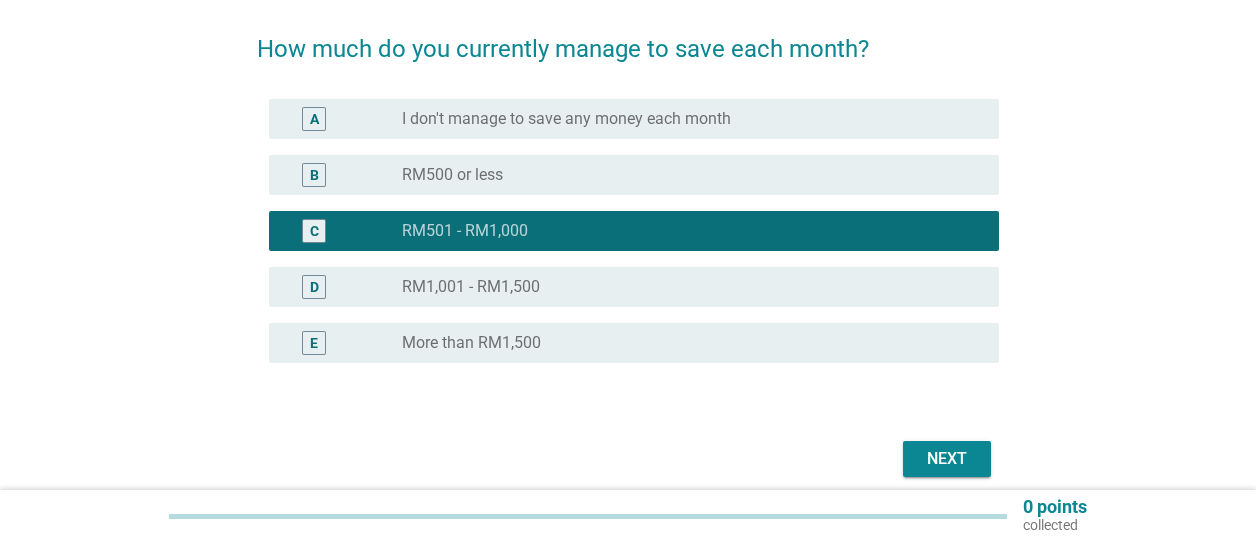 scroll, scrollTop: 230, scrollLeft: 0, axis: vertical 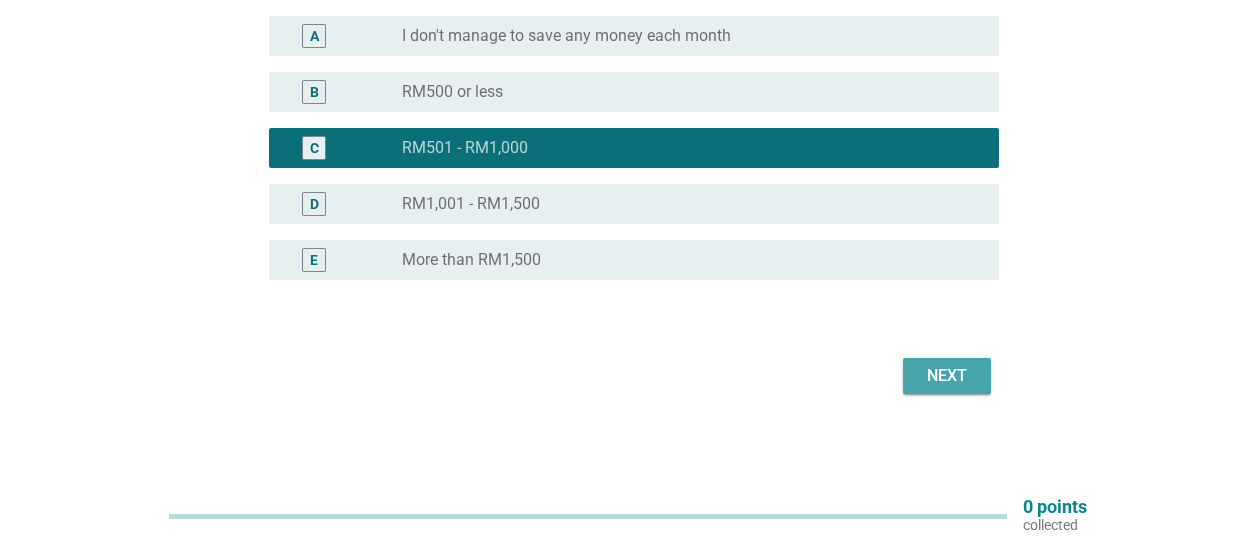 click on "Next" at bounding box center [947, 376] 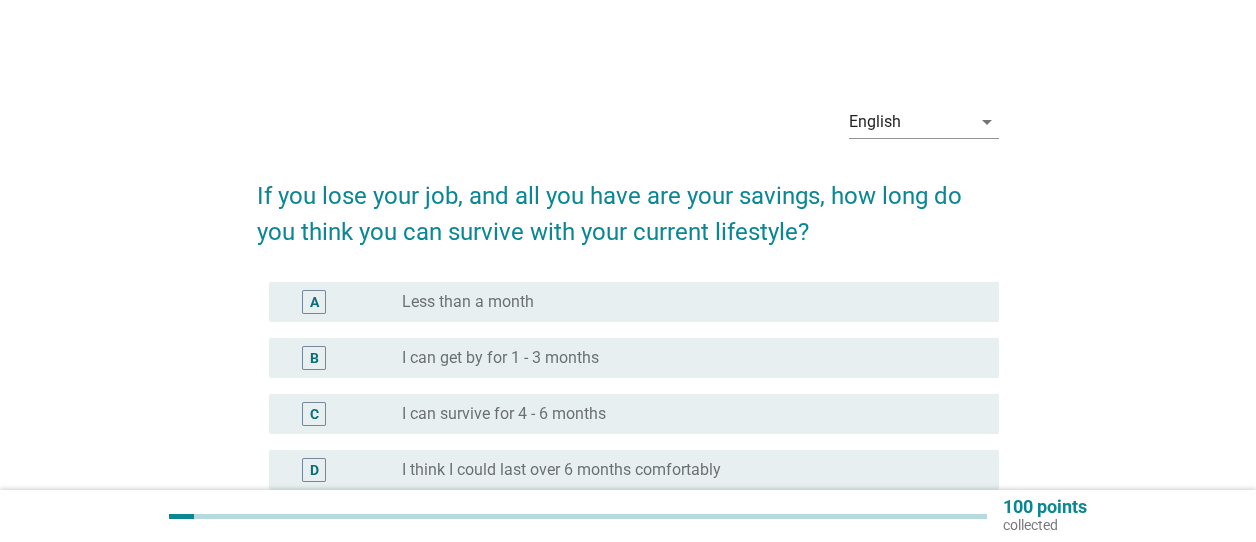 scroll, scrollTop: 100, scrollLeft: 0, axis: vertical 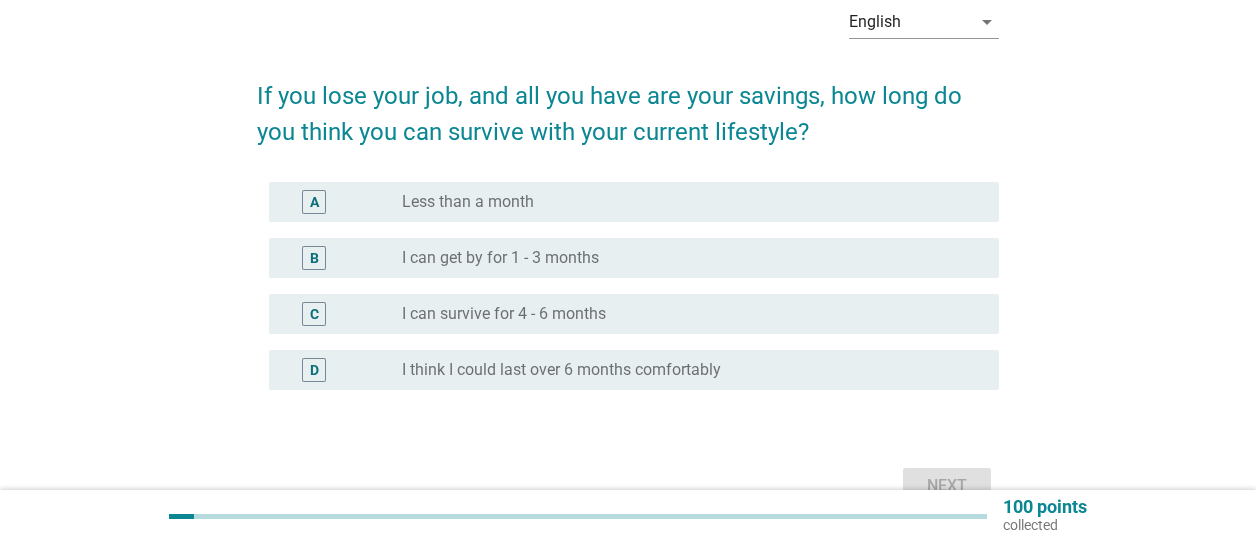 click on "radio_button_unchecked I can survive for 4 - 6 months" at bounding box center (684, 314) 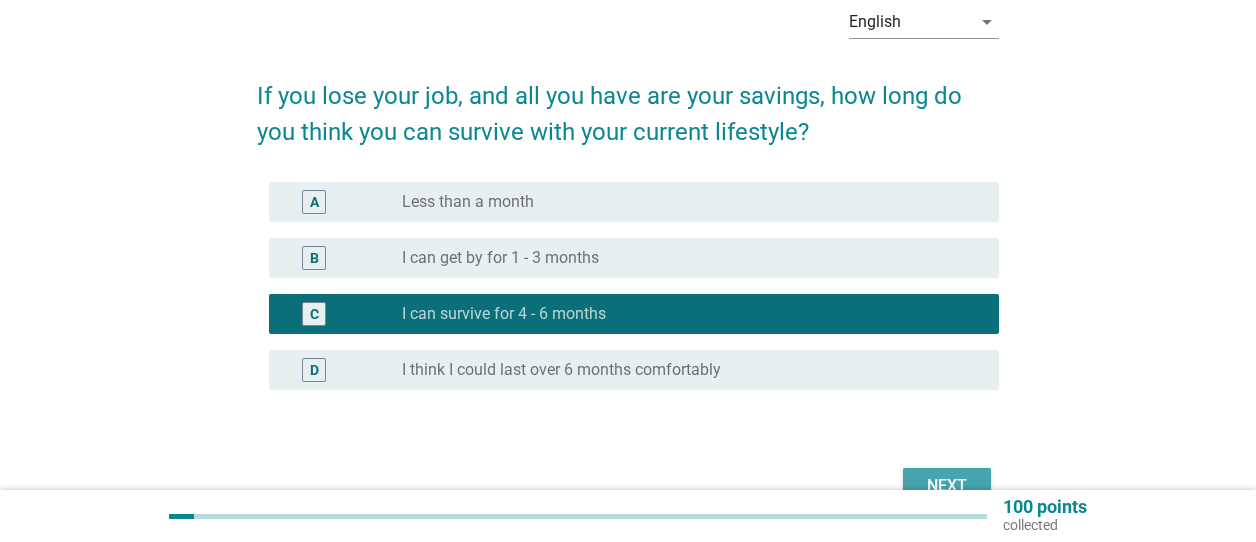click on "Next" at bounding box center [947, 486] 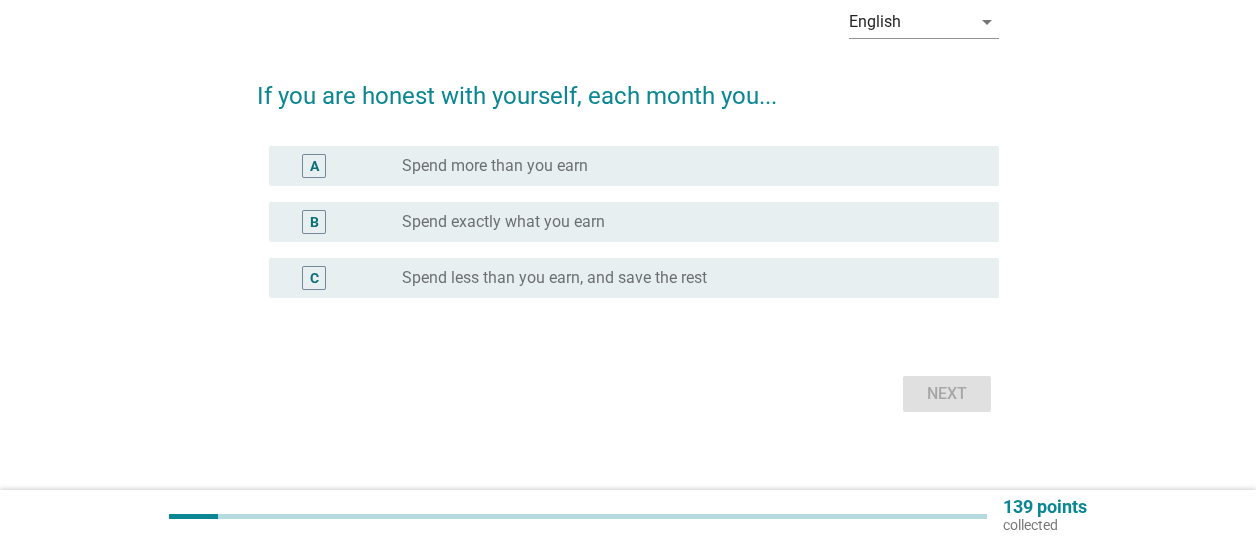 scroll, scrollTop: 0, scrollLeft: 0, axis: both 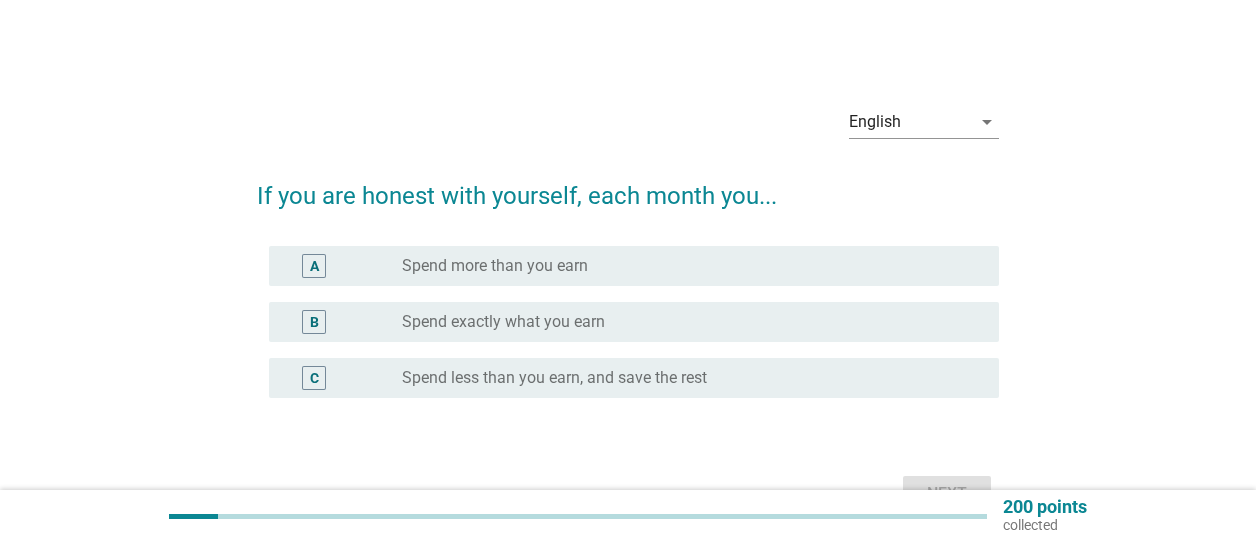 click on "Spend exactly what you earn" at bounding box center (503, 322) 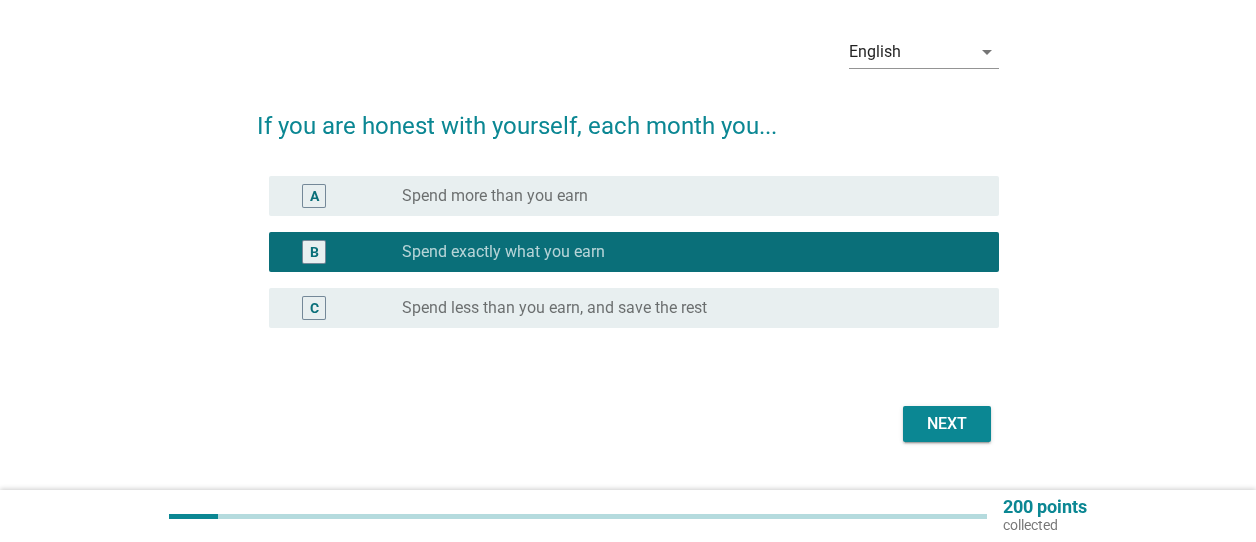 scroll, scrollTop: 100, scrollLeft: 0, axis: vertical 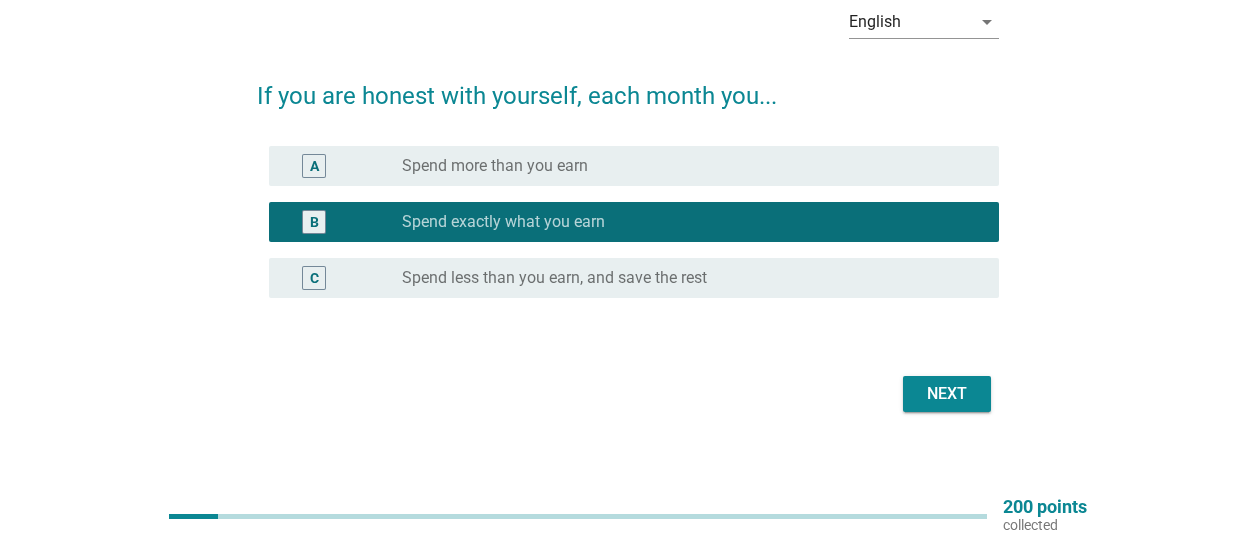 click on "Spend less than you earn, and save the rest" at bounding box center (554, 278) 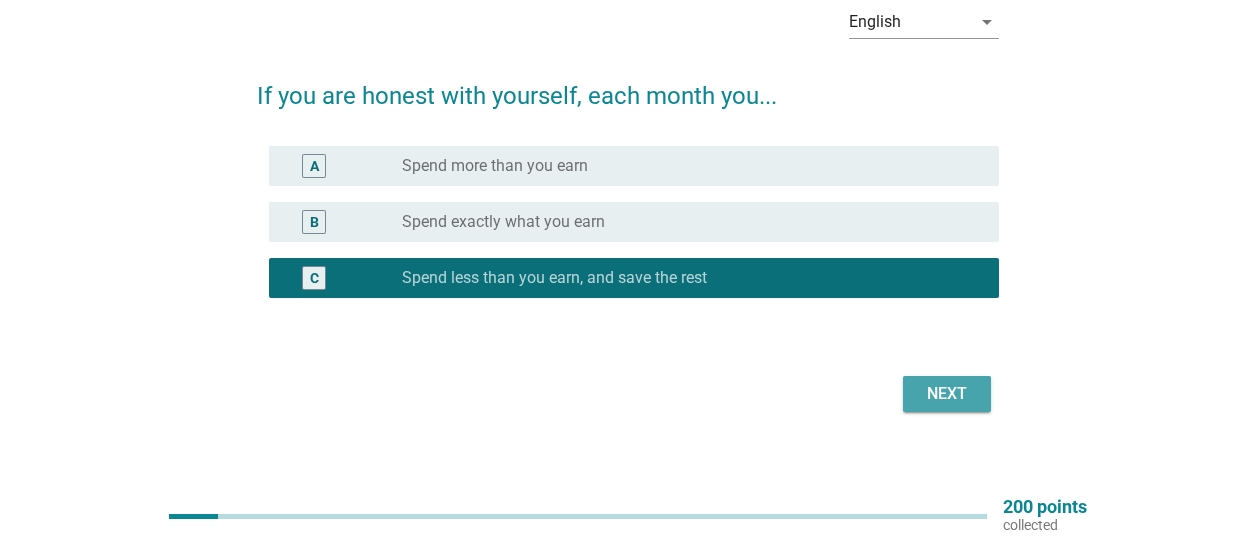 click on "Next" at bounding box center [947, 394] 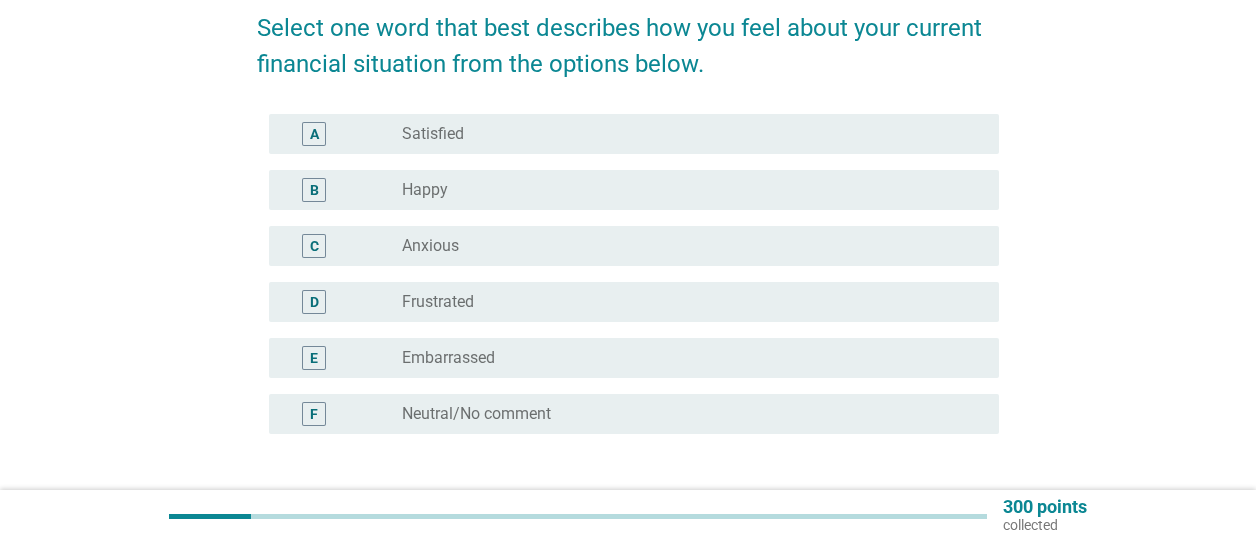 scroll, scrollTop: 200, scrollLeft: 0, axis: vertical 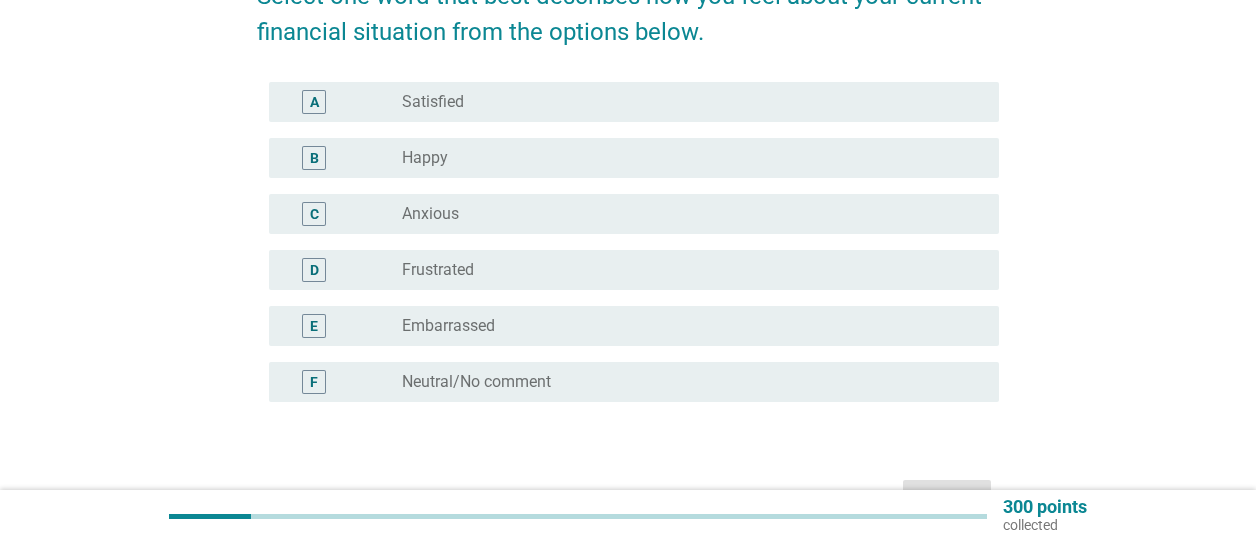 click on "Happy" at bounding box center [425, 158] 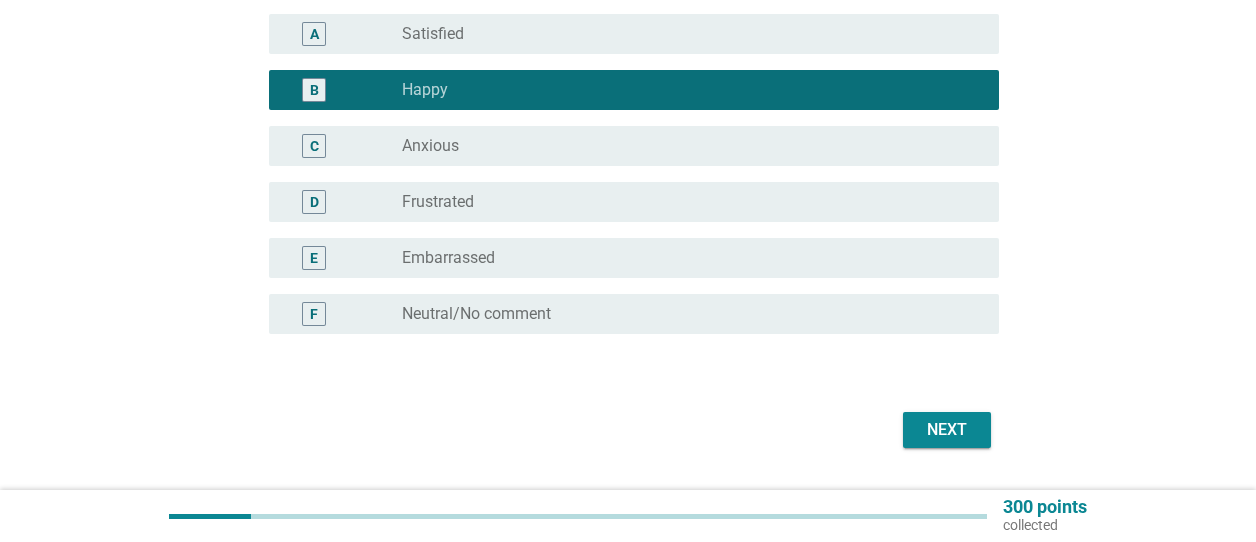 scroll, scrollTop: 300, scrollLeft: 0, axis: vertical 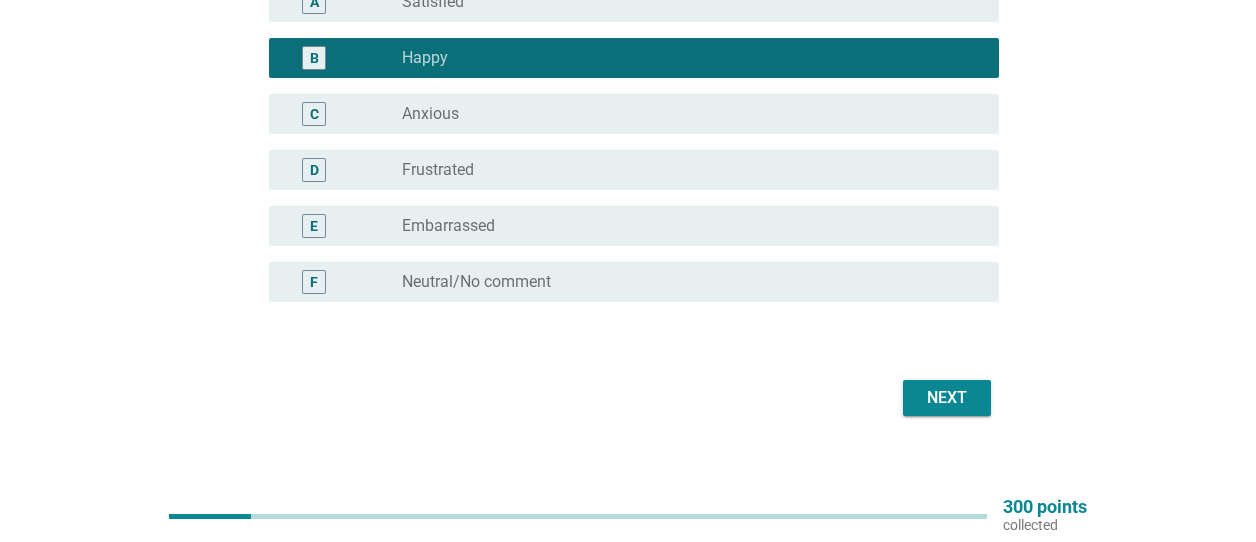 click on "Next" at bounding box center (947, 398) 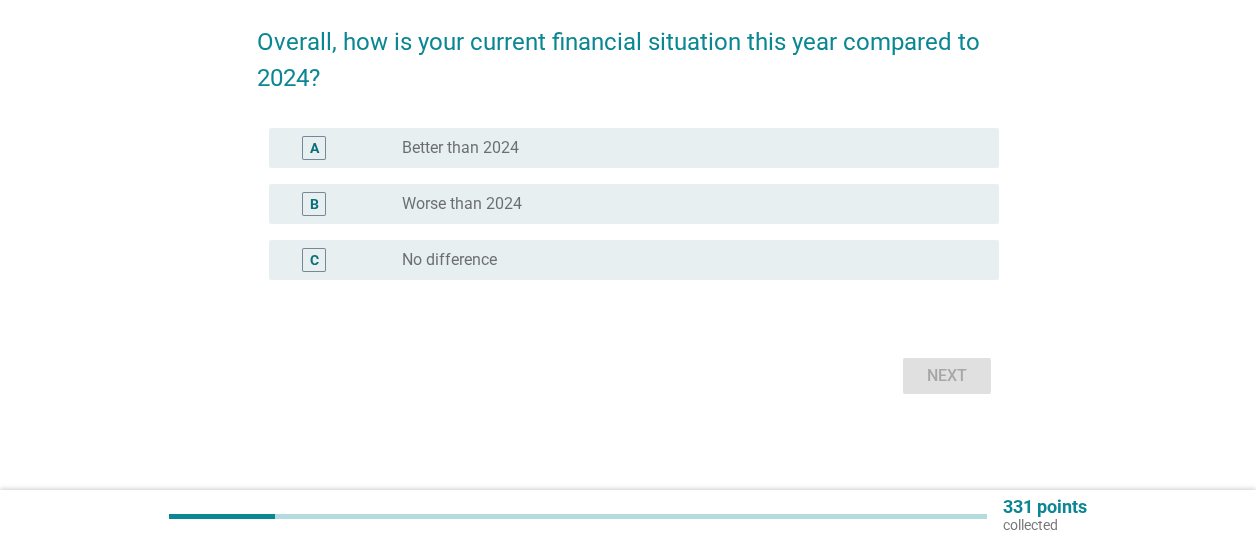 scroll, scrollTop: 0, scrollLeft: 0, axis: both 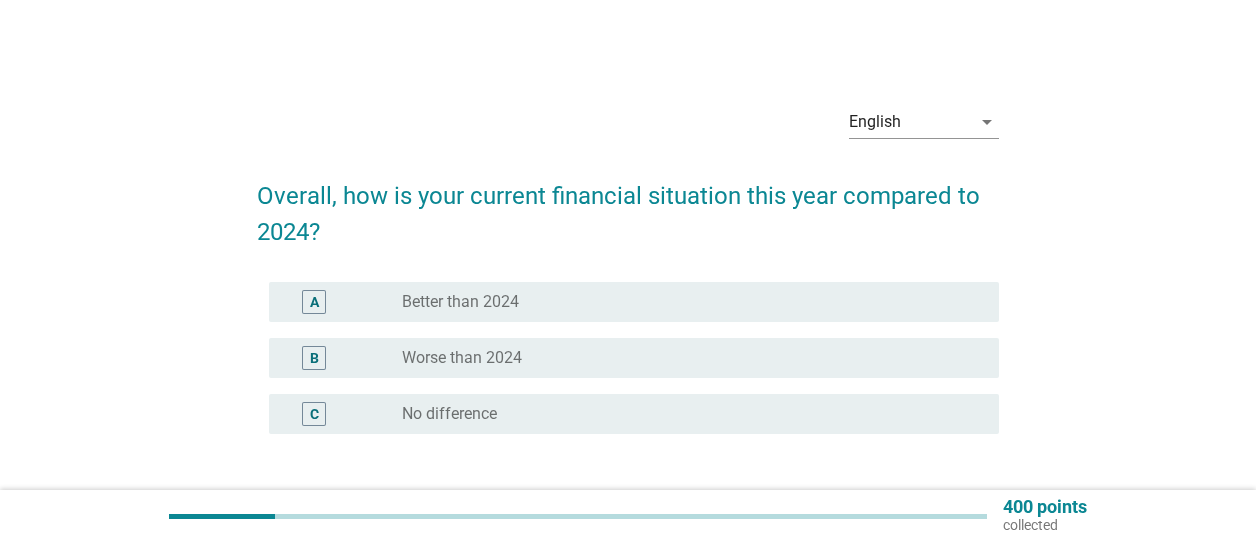 click on "A     radio_button_unchecked Better than 2024" at bounding box center (633, 302) 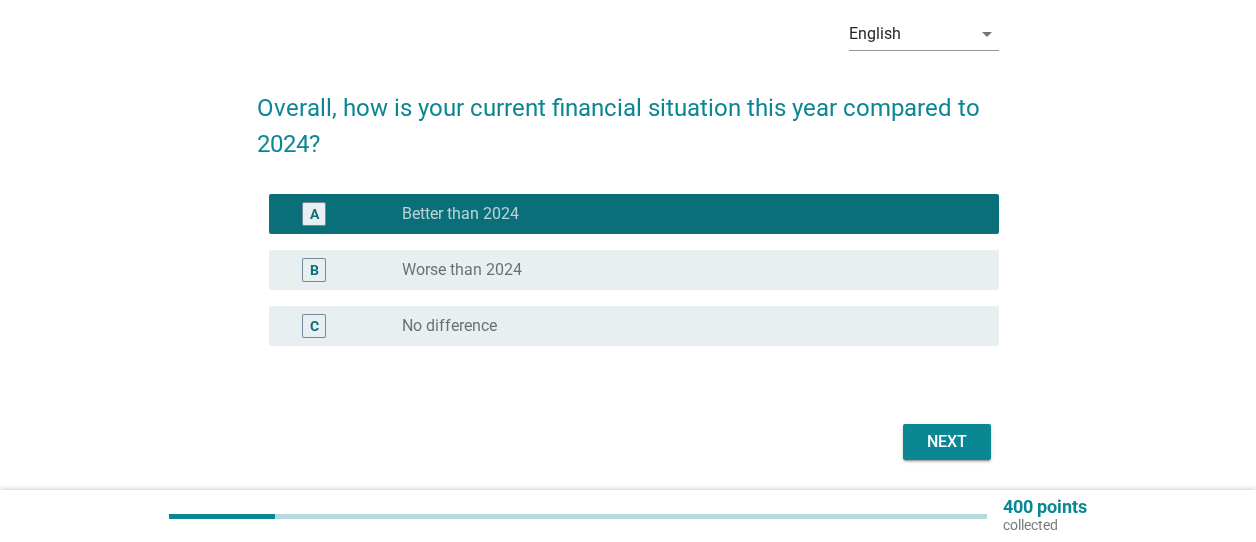 scroll, scrollTop: 154, scrollLeft: 0, axis: vertical 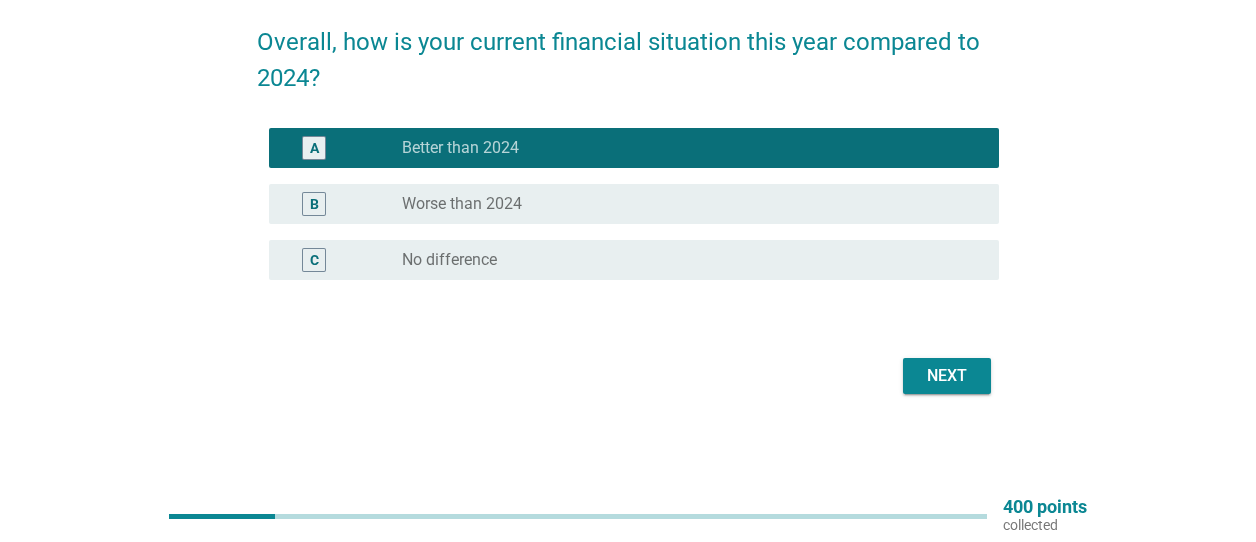 click on "Next" at bounding box center [947, 376] 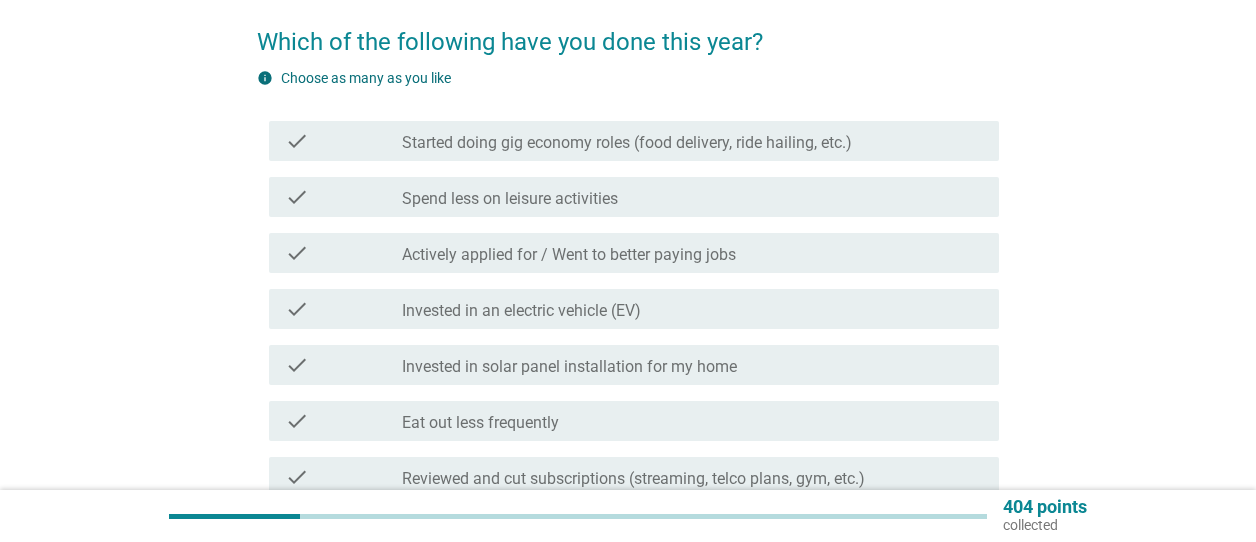 scroll, scrollTop: 0, scrollLeft: 0, axis: both 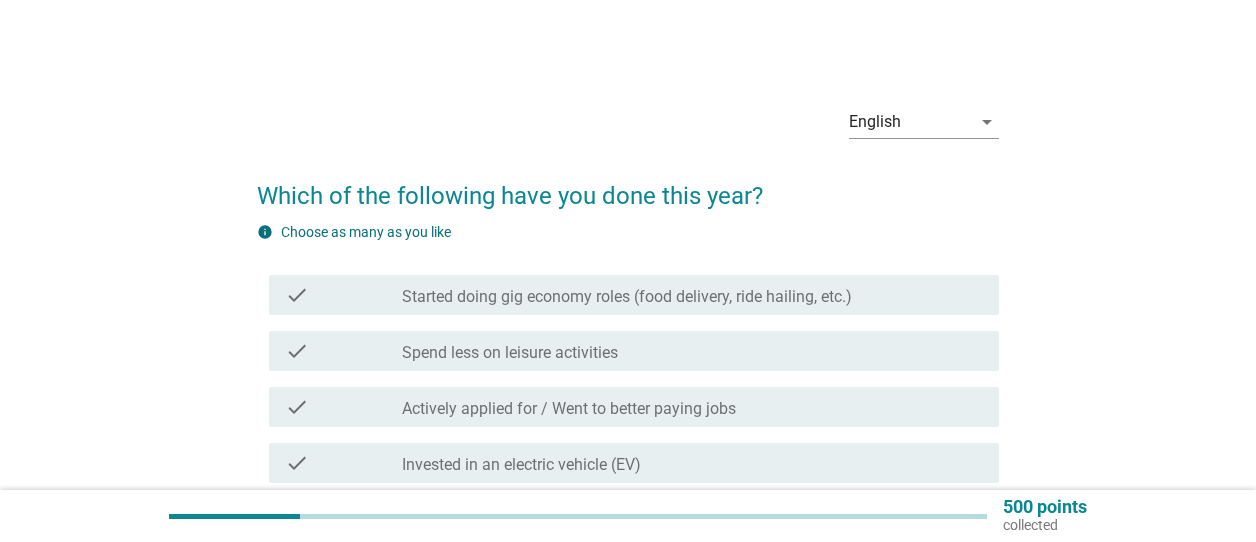 click on "check_box_outline_blank Spend less on leisure activities" at bounding box center [692, 351] 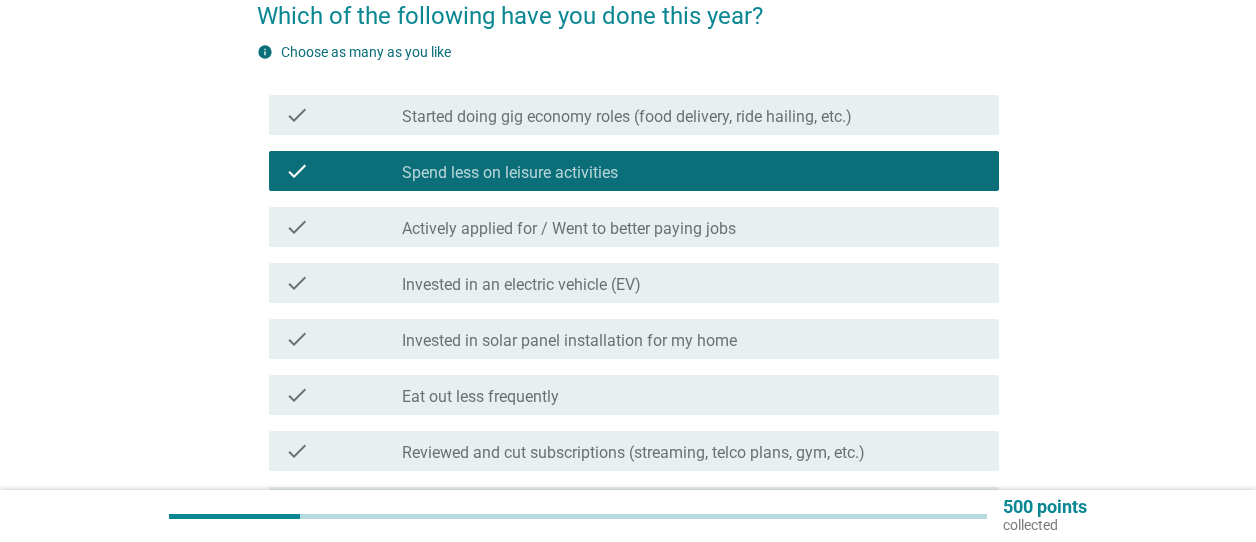 scroll, scrollTop: 300, scrollLeft: 0, axis: vertical 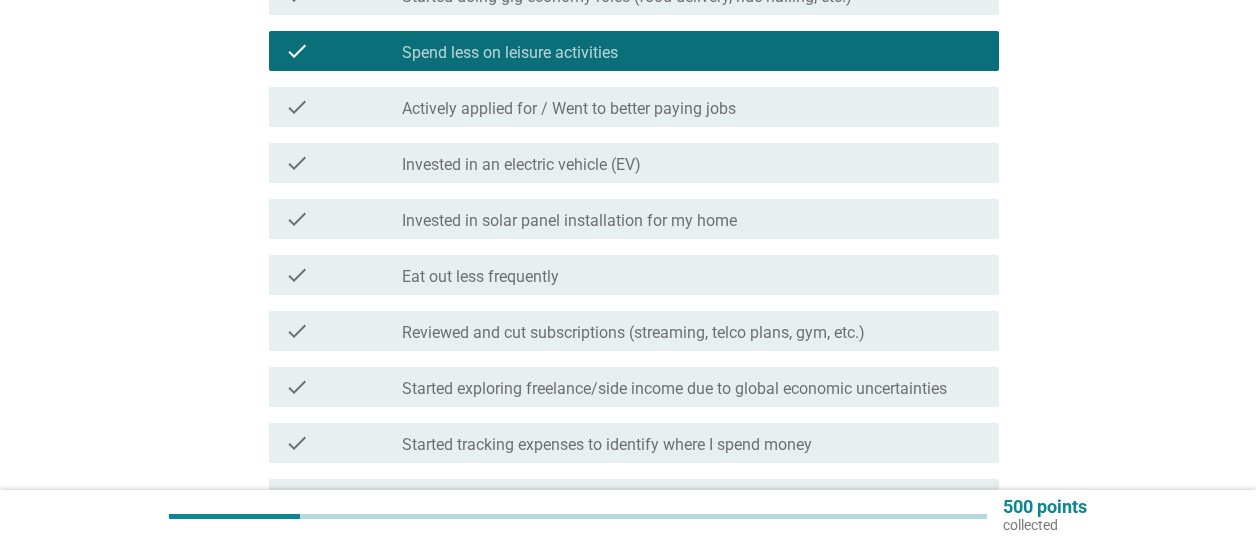 click on "check_box_outline_blank Eat out less frequently" at bounding box center [692, 275] 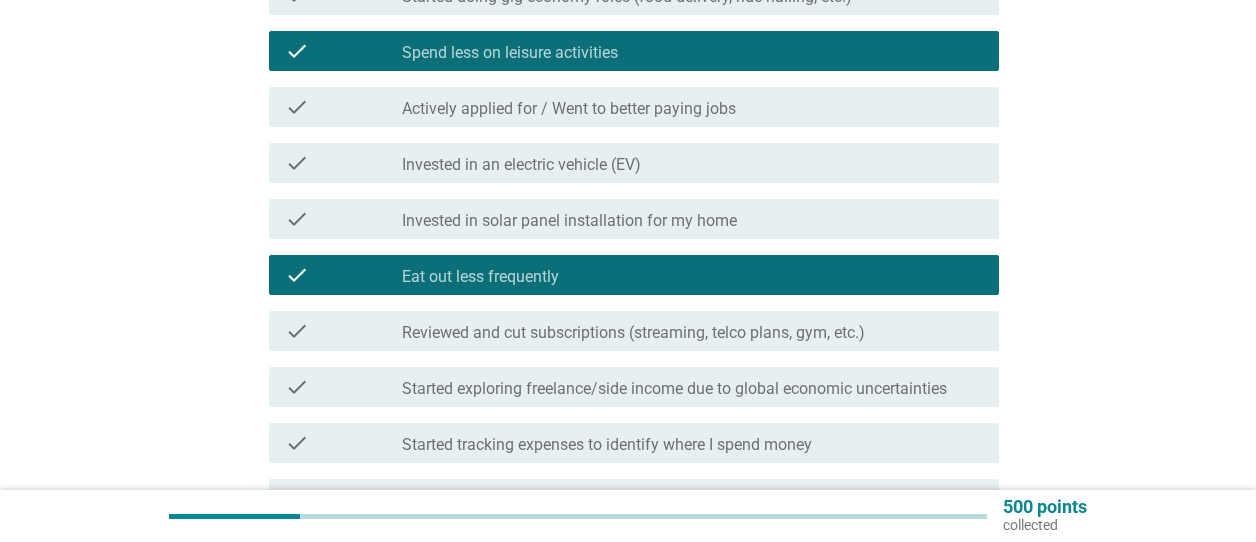 click on "Started exploring freelance/side income due to global economic uncertainties" at bounding box center (674, 389) 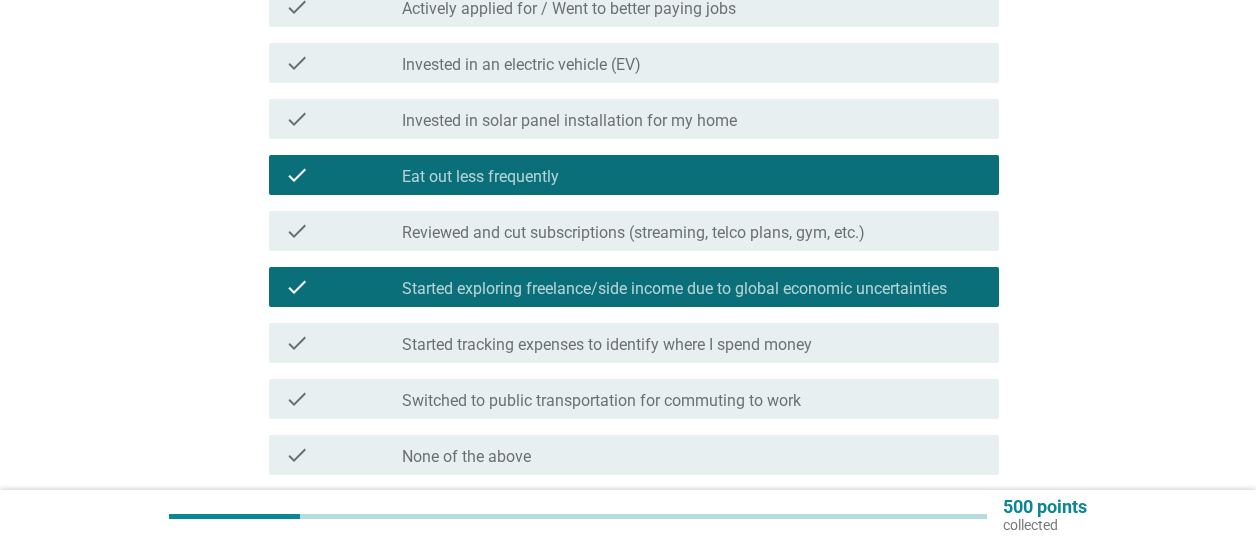 scroll, scrollTop: 500, scrollLeft: 0, axis: vertical 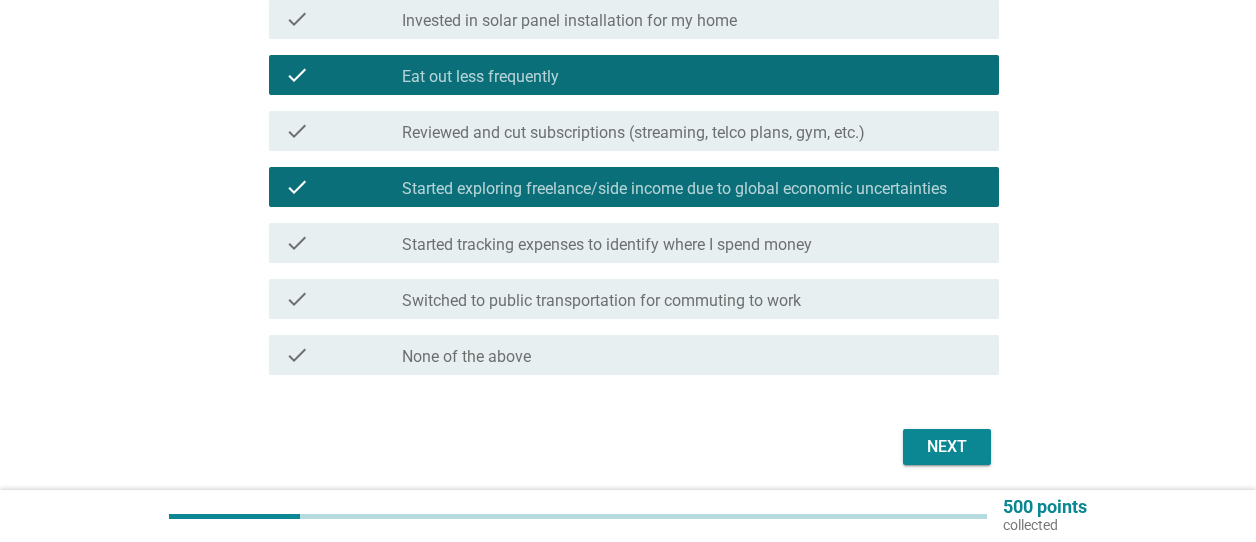 click on "Next" at bounding box center [947, 447] 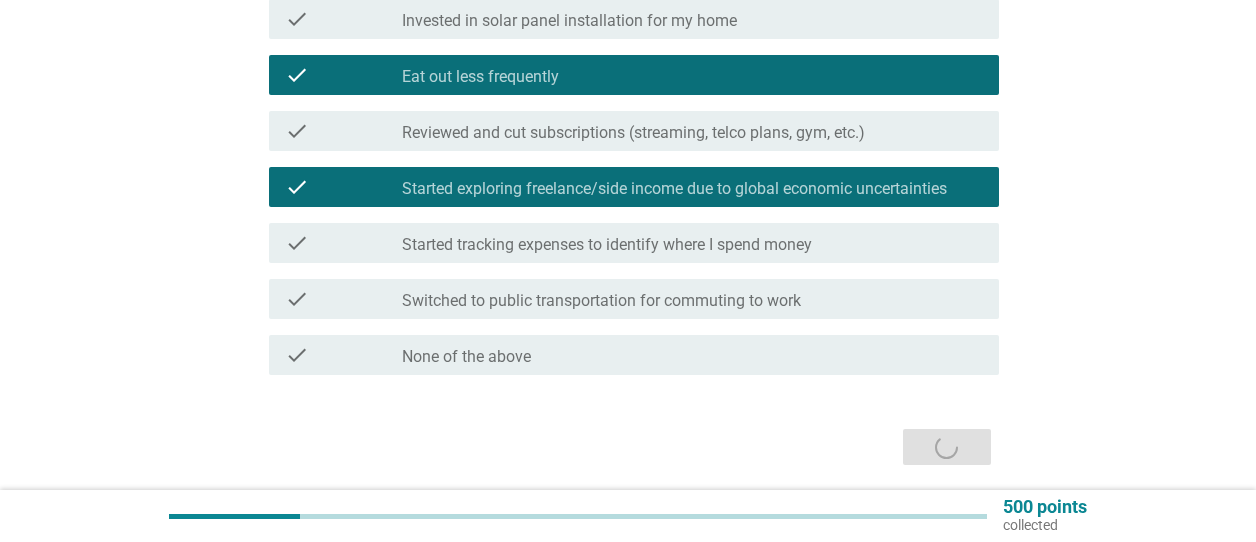 scroll, scrollTop: 0, scrollLeft: 0, axis: both 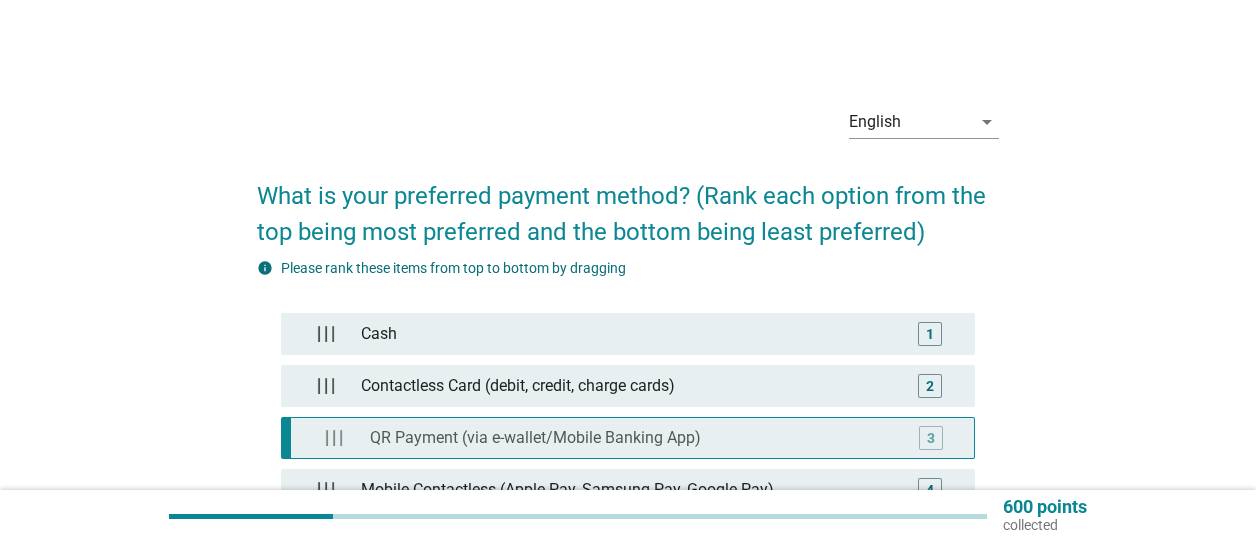 type 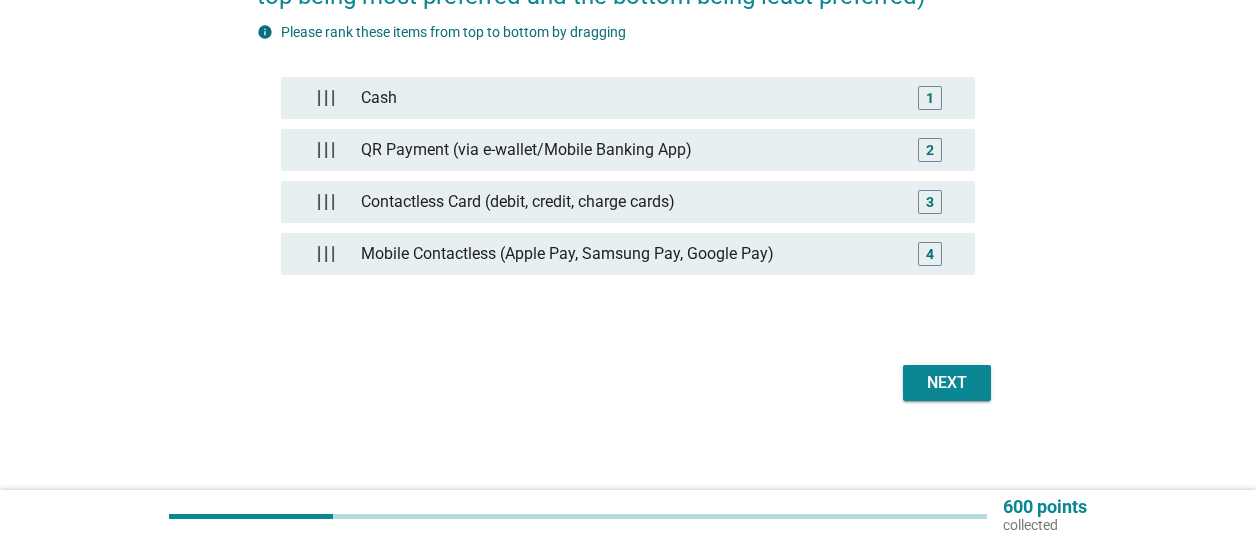 scroll, scrollTop: 240, scrollLeft: 0, axis: vertical 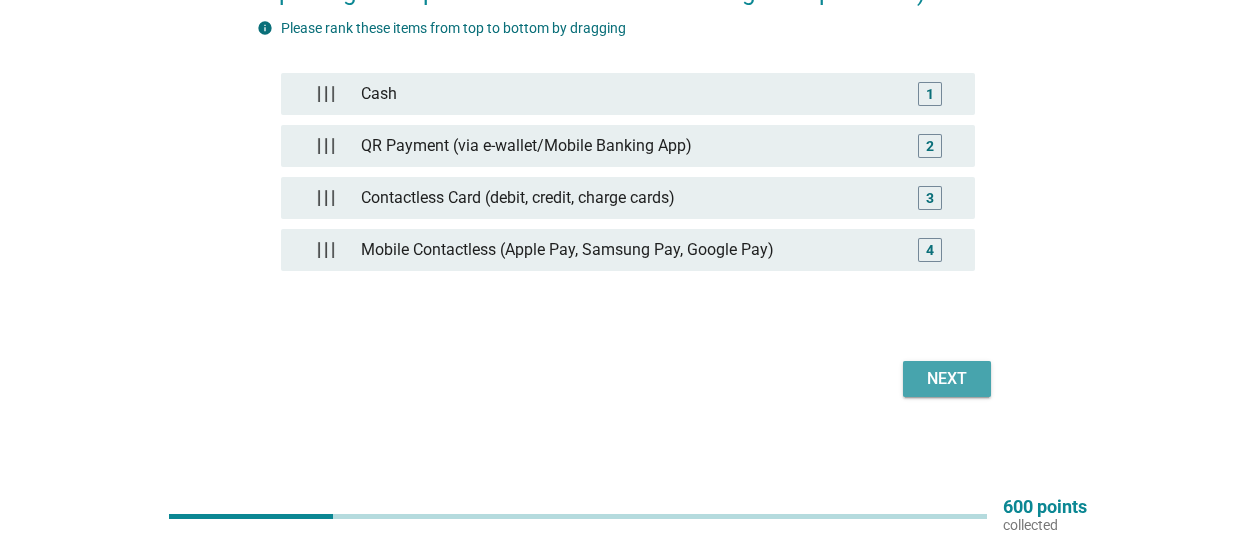 click on "Next" at bounding box center (947, 379) 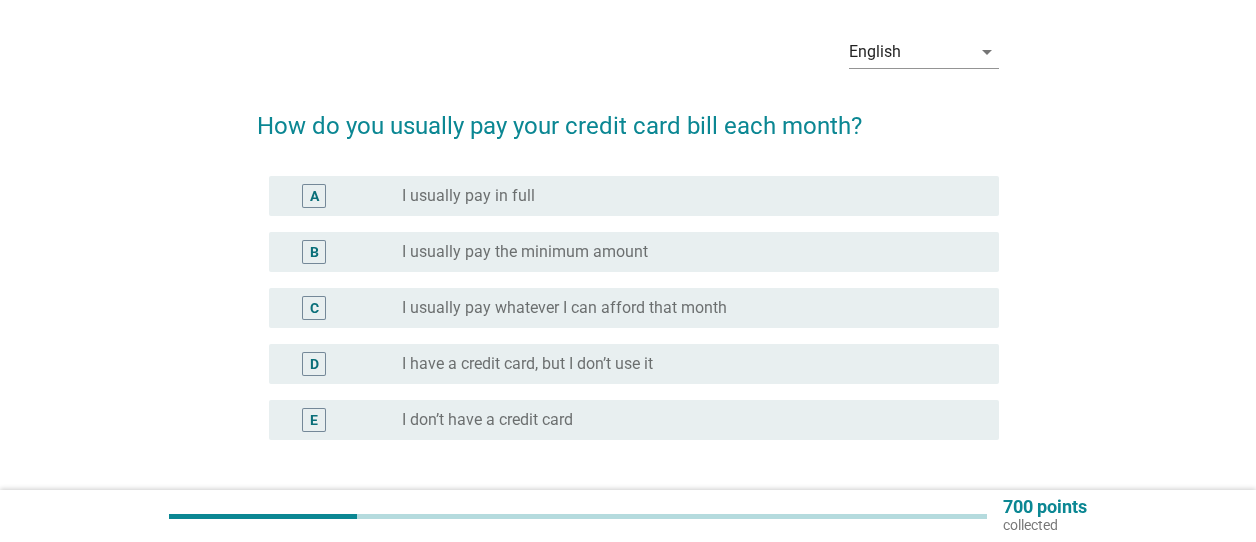 scroll, scrollTop: 100, scrollLeft: 0, axis: vertical 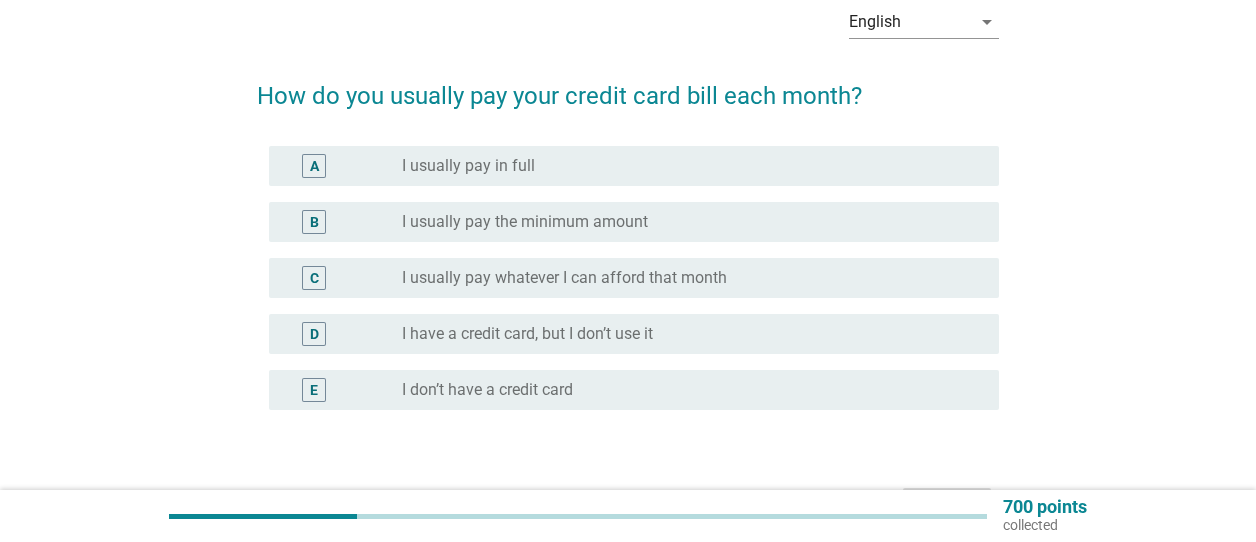 click on "radio_button_unchecked I don’t have a credit card" at bounding box center [684, 390] 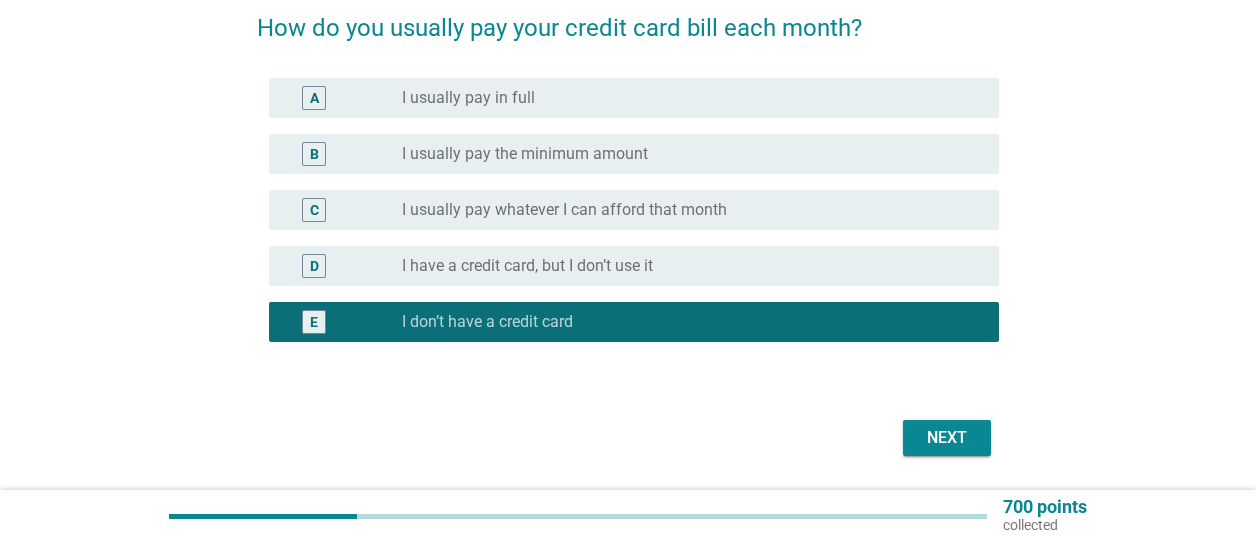 scroll, scrollTop: 200, scrollLeft: 0, axis: vertical 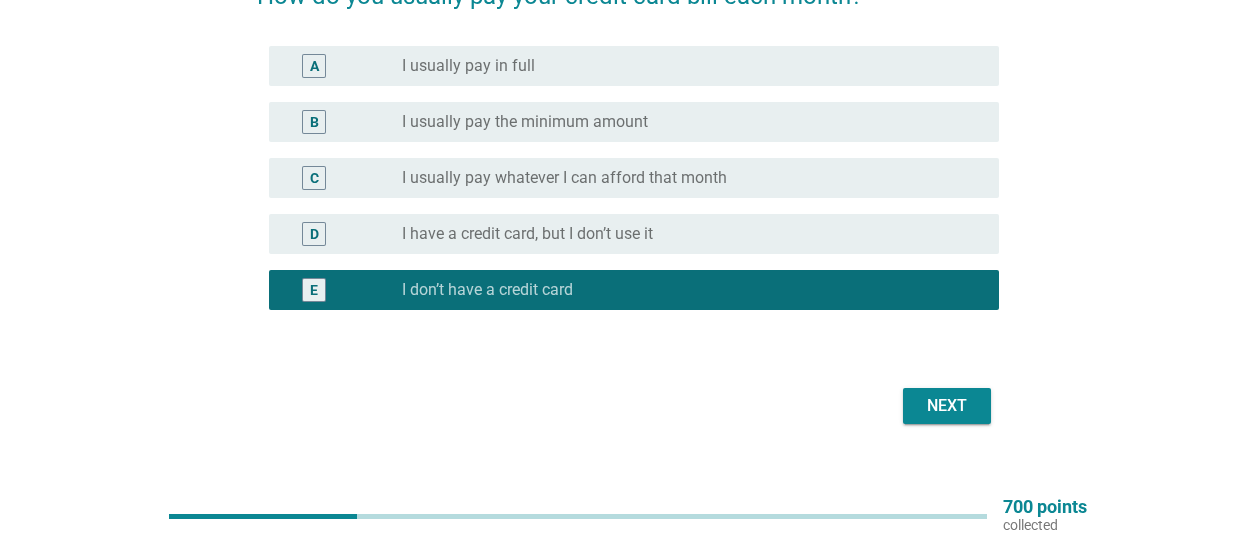 click on "Next" at bounding box center (947, 406) 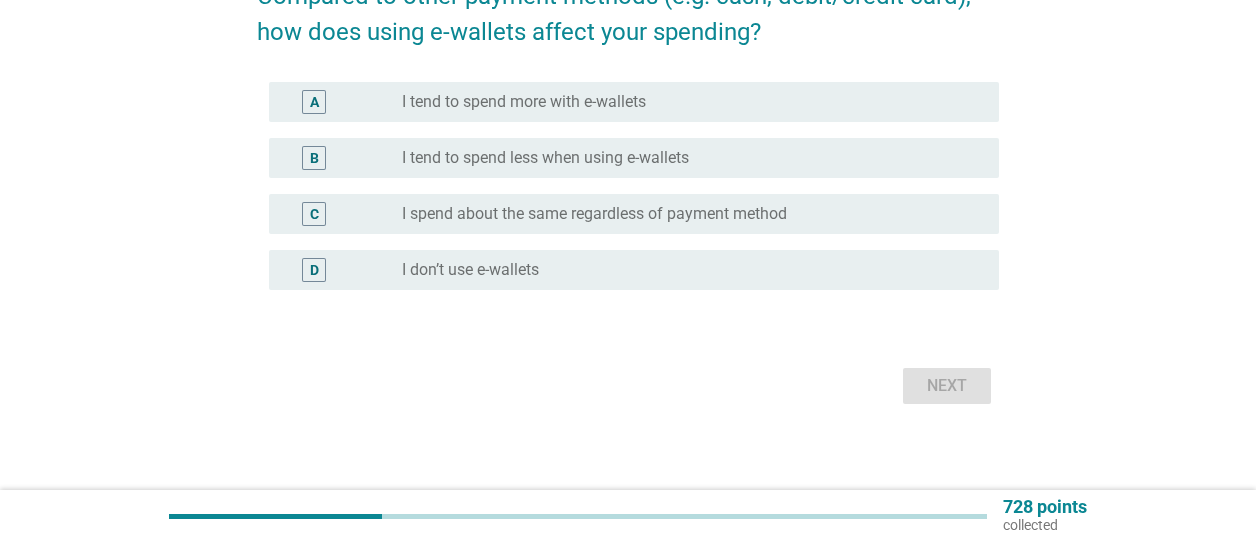 scroll, scrollTop: 0, scrollLeft: 0, axis: both 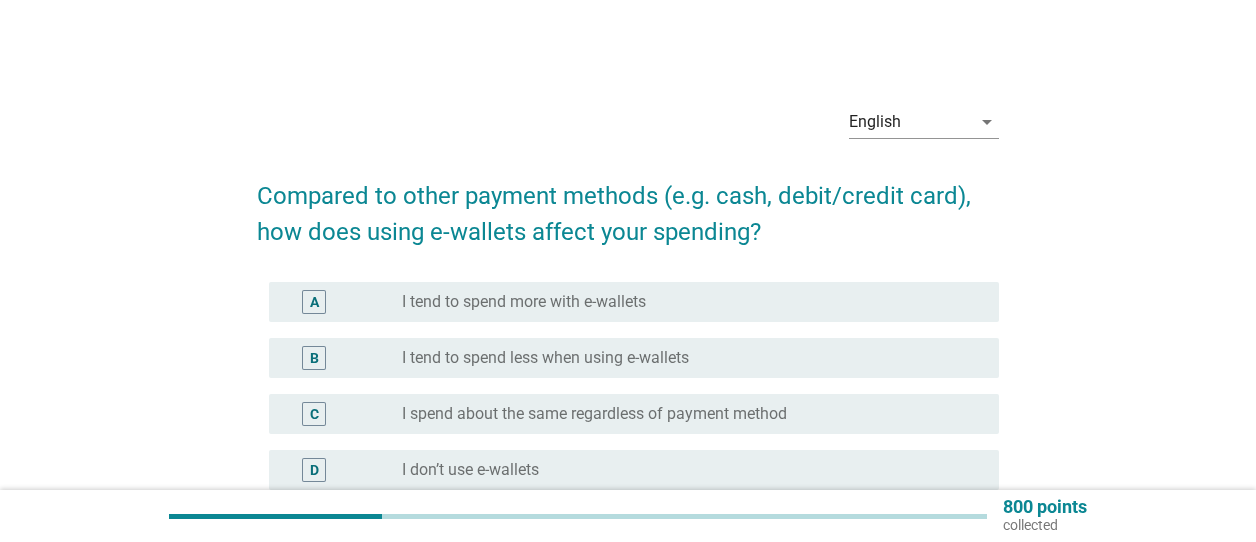 click on "I tend to spend less when using e-wallets" at bounding box center (545, 358) 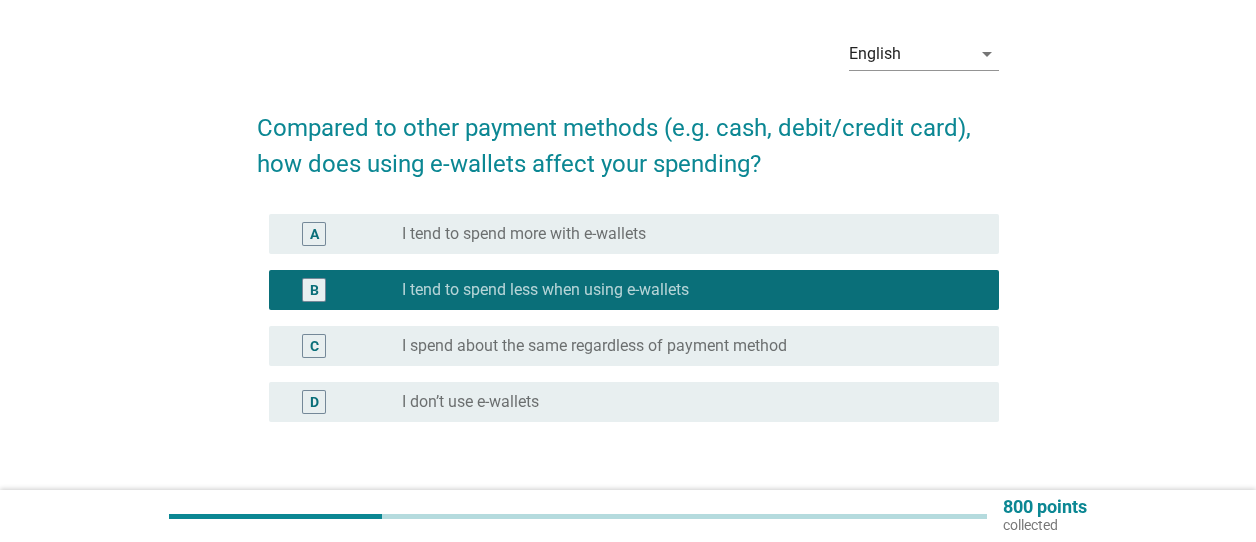 scroll, scrollTop: 100, scrollLeft: 0, axis: vertical 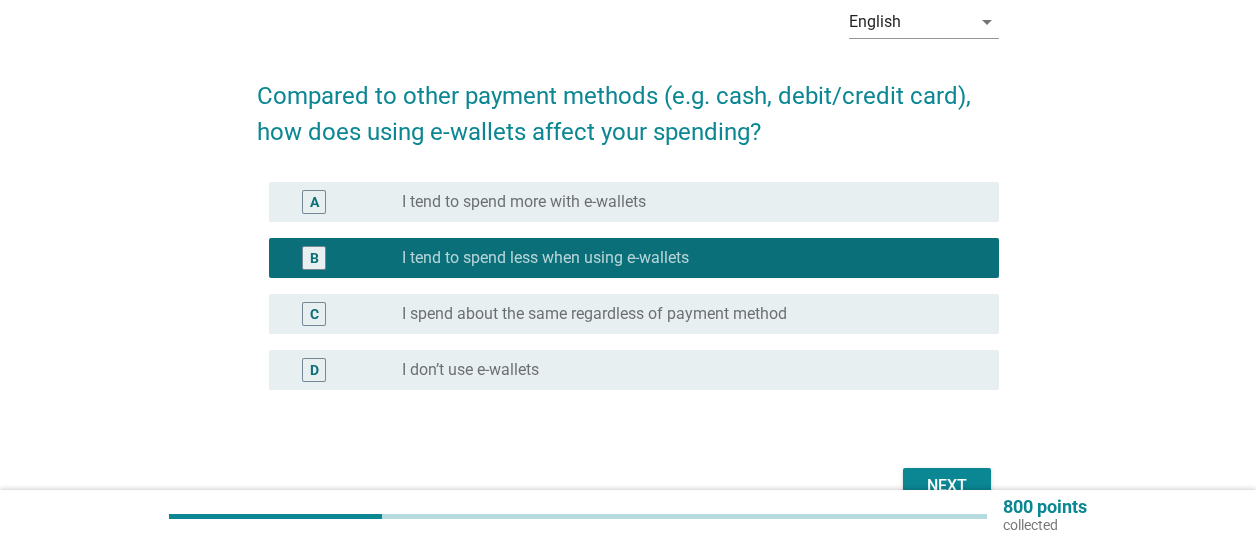 click on "Next" at bounding box center (947, 486) 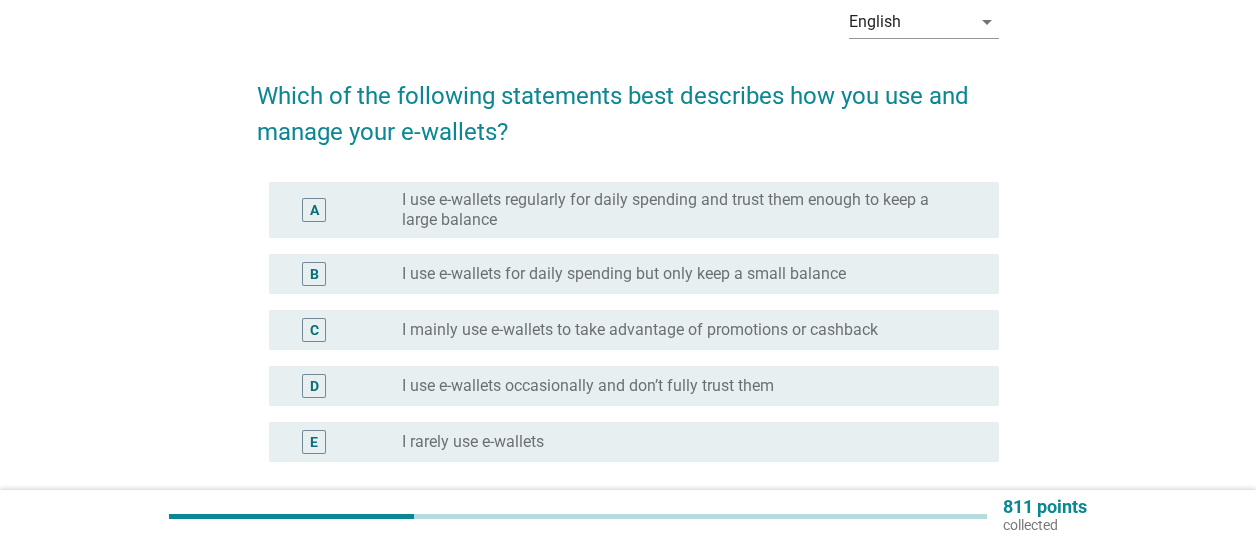 scroll, scrollTop: 0, scrollLeft: 0, axis: both 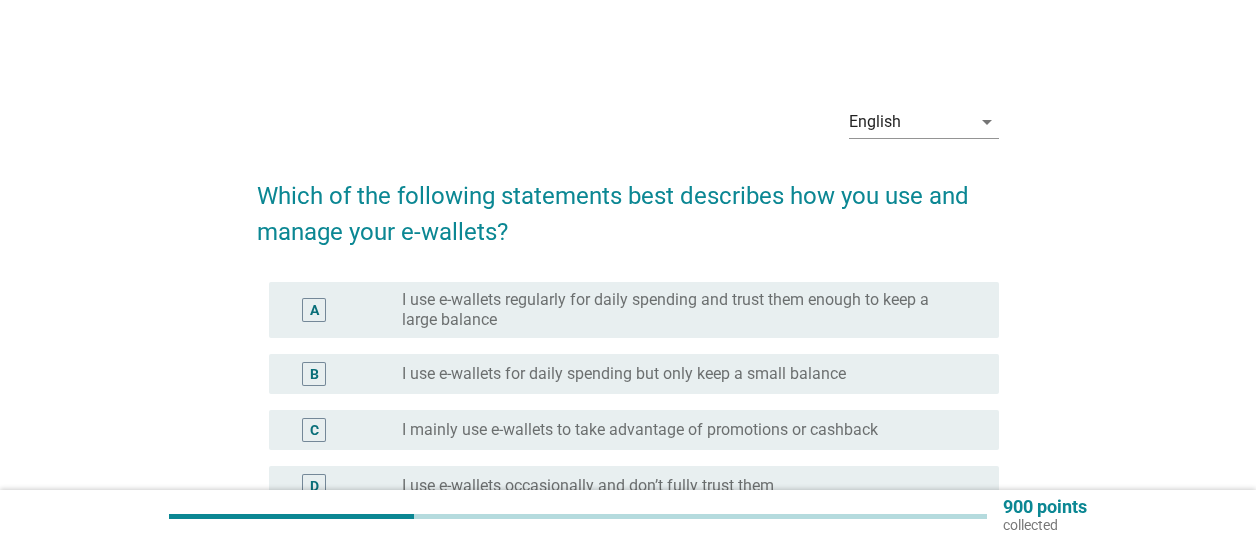 click on "I use e-wallets regularly for daily spending and trust them enough to keep a large balance" at bounding box center [684, 310] 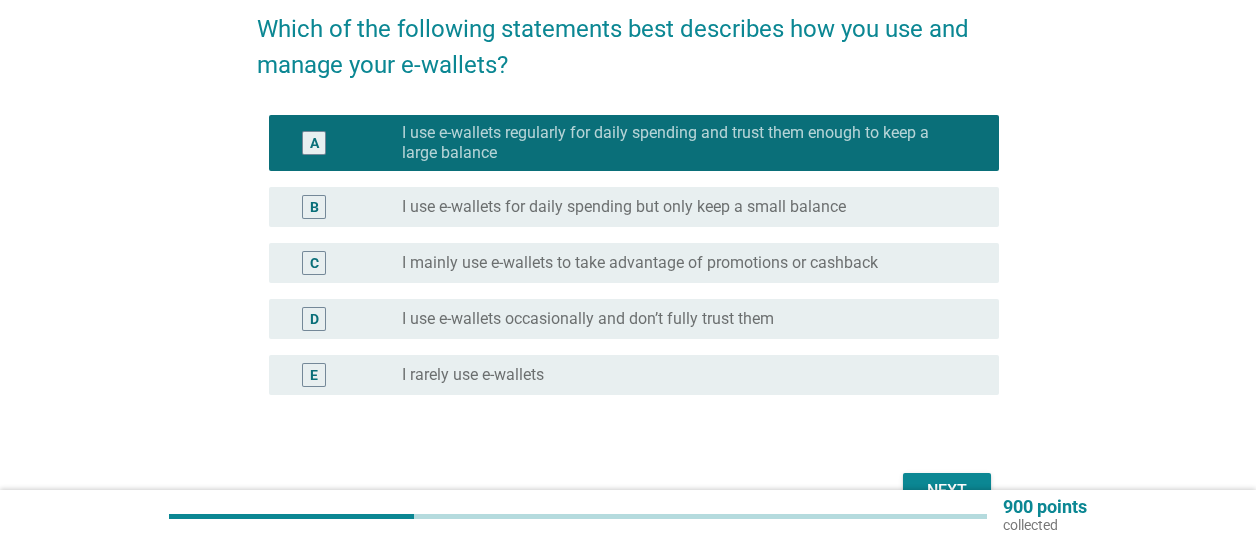 scroll, scrollTop: 200, scrollLeft: 0, axis: vertical 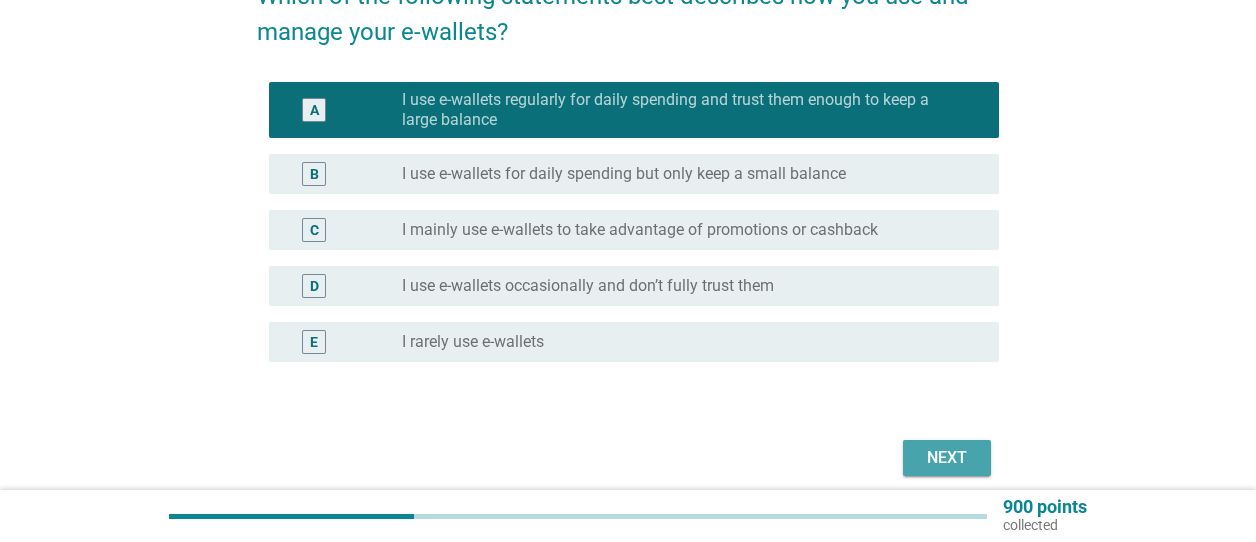 click on "Next" at bounding box center [947, 458] 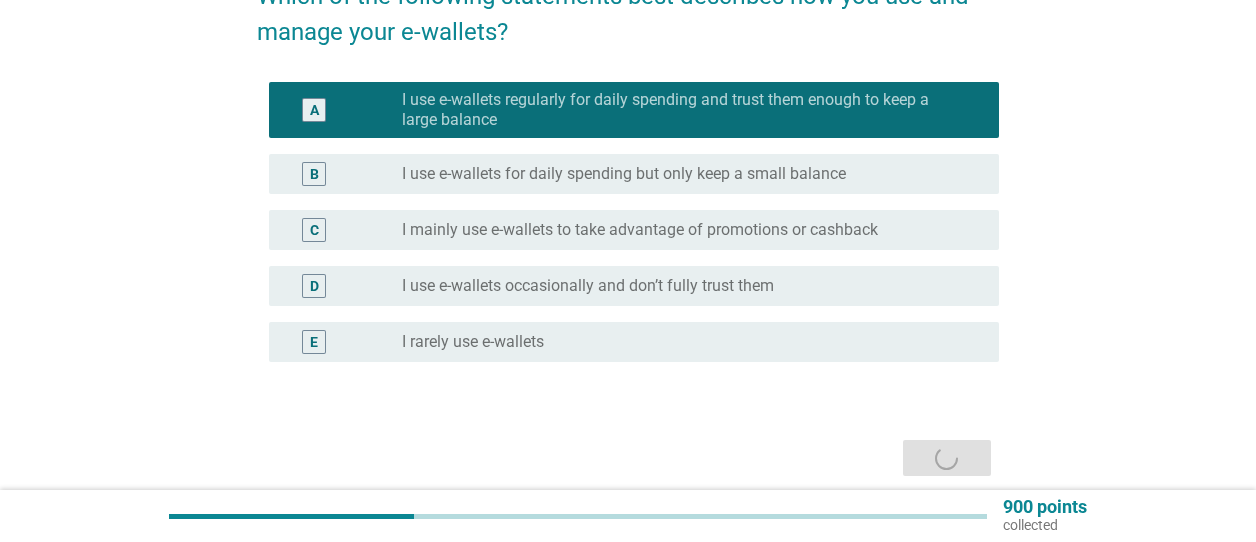 scroll, scrollTop: 0, scrollLeft: 0, axis: both 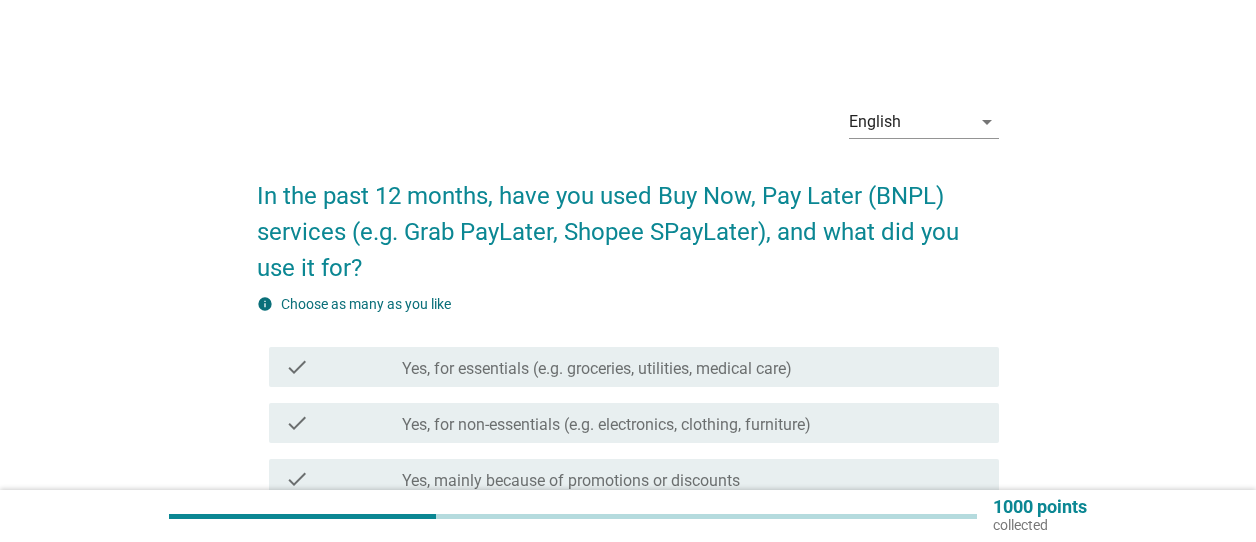 click on "Yes, for non-essentials (e.g. electronics, clothing, furniture)" at bounding box center (606, 425) 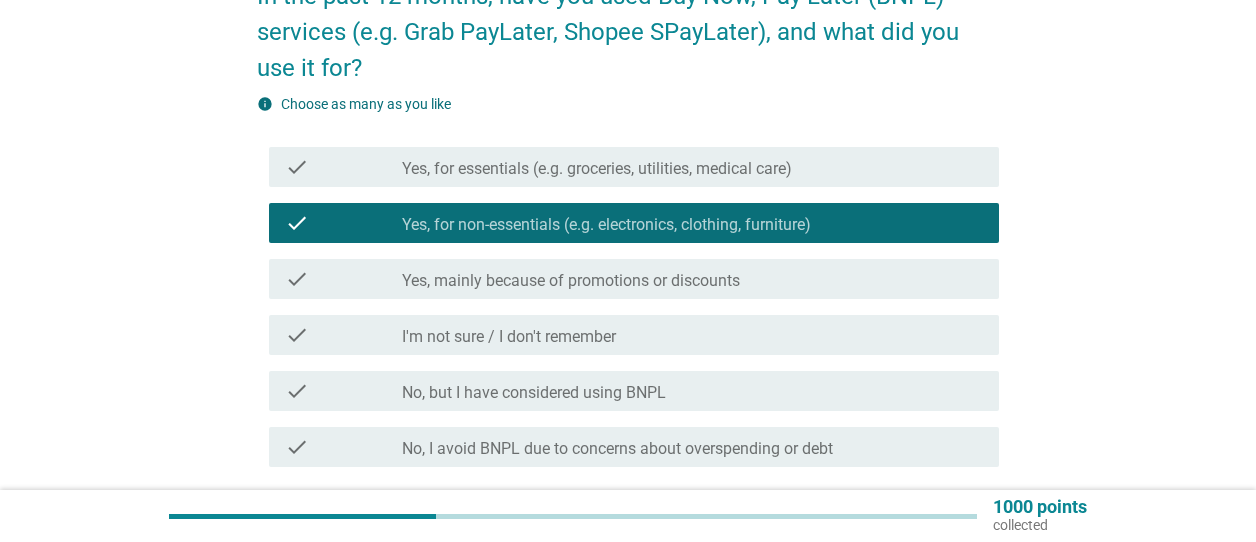 scroll, scrollTop: 300, scrollLeft: 0, axis: vertical 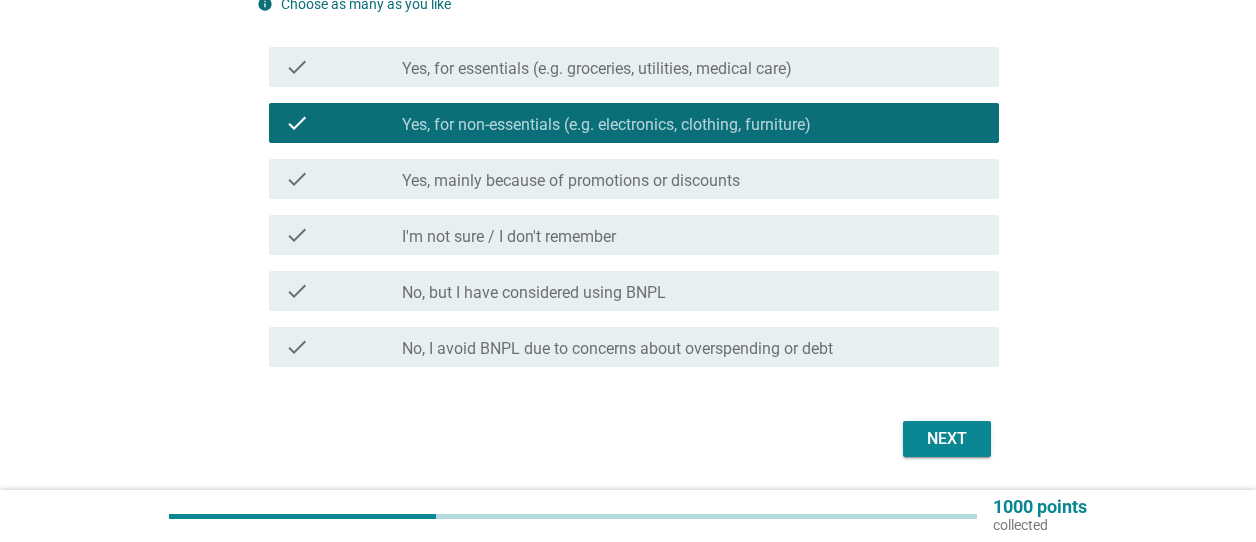 click on "Next" at bounding box center [947, 439] 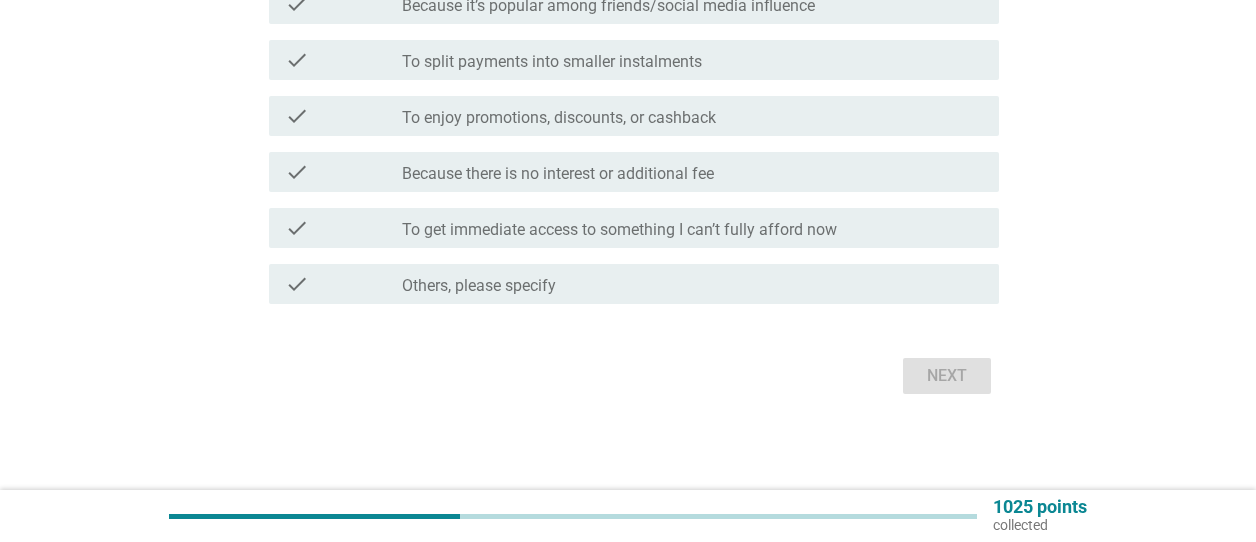 scroll, scrollTop: 0, scrollLeft: 0, axis: both 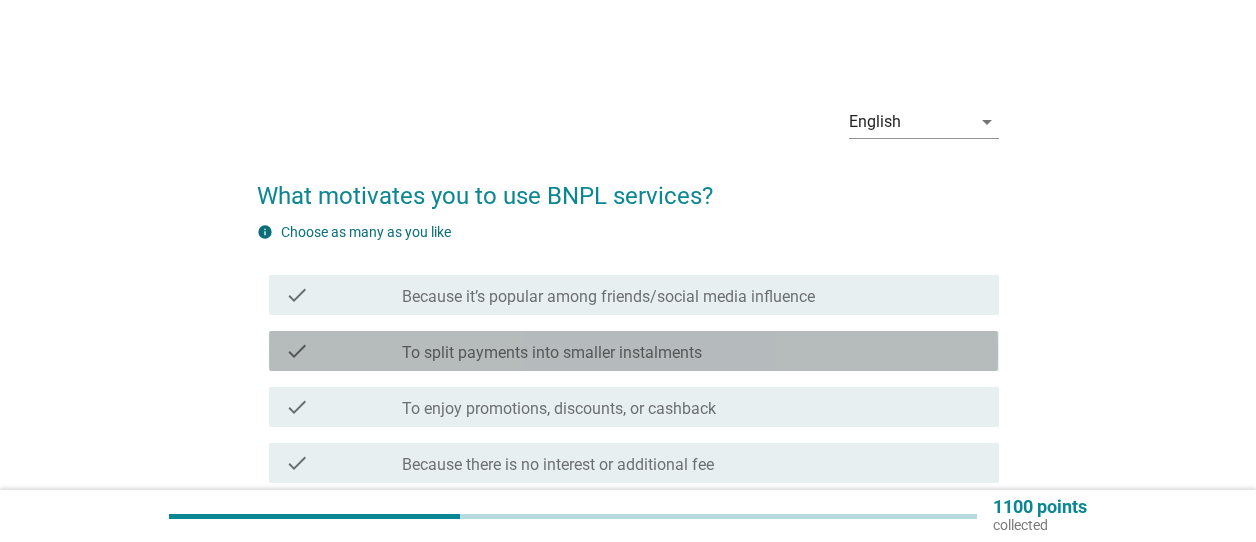 click on "To split payments into smaller instalments" at bounding box center [552, 353] 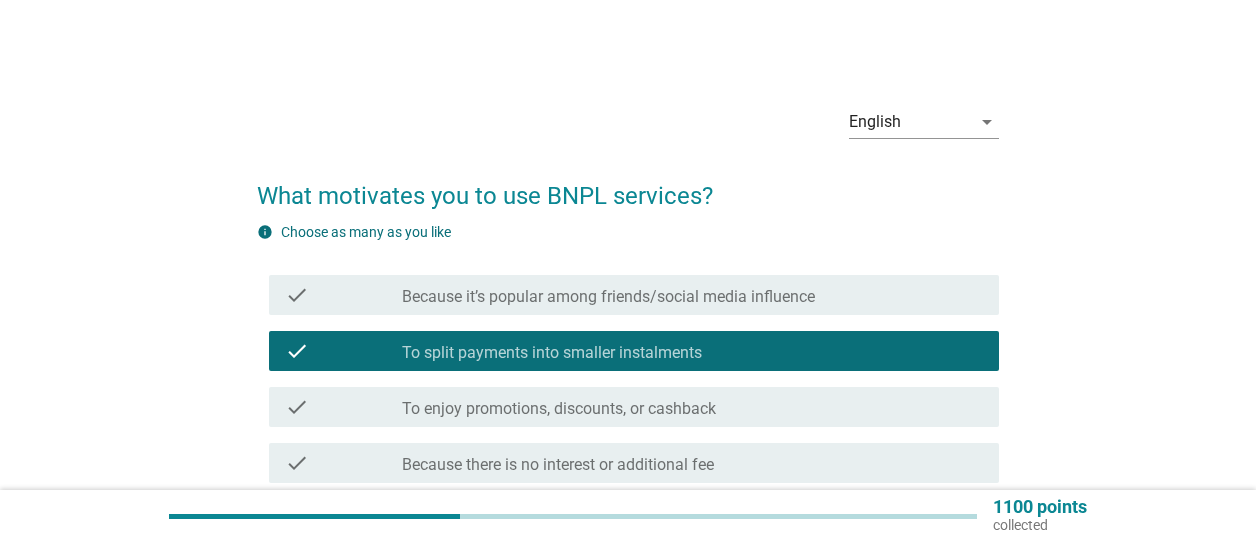 click on "check     check_box_outline_blank To enjoy promotions, discounts, or cashback" at bounding box center (633, 407) 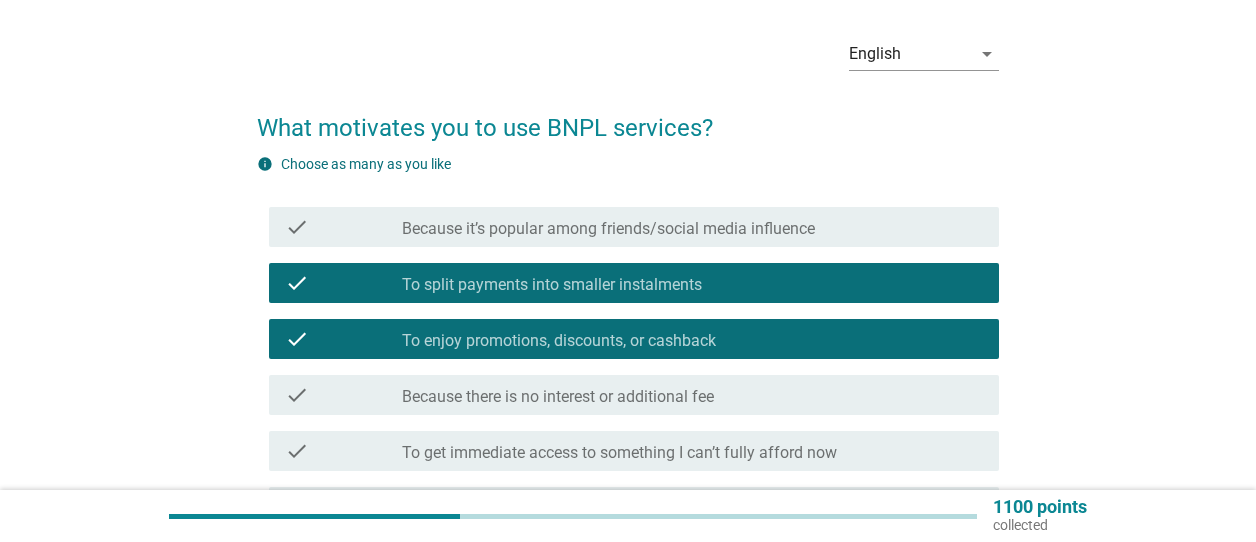 scroll, scrollTop: 100, scrollLeft: 0, axis: vertical 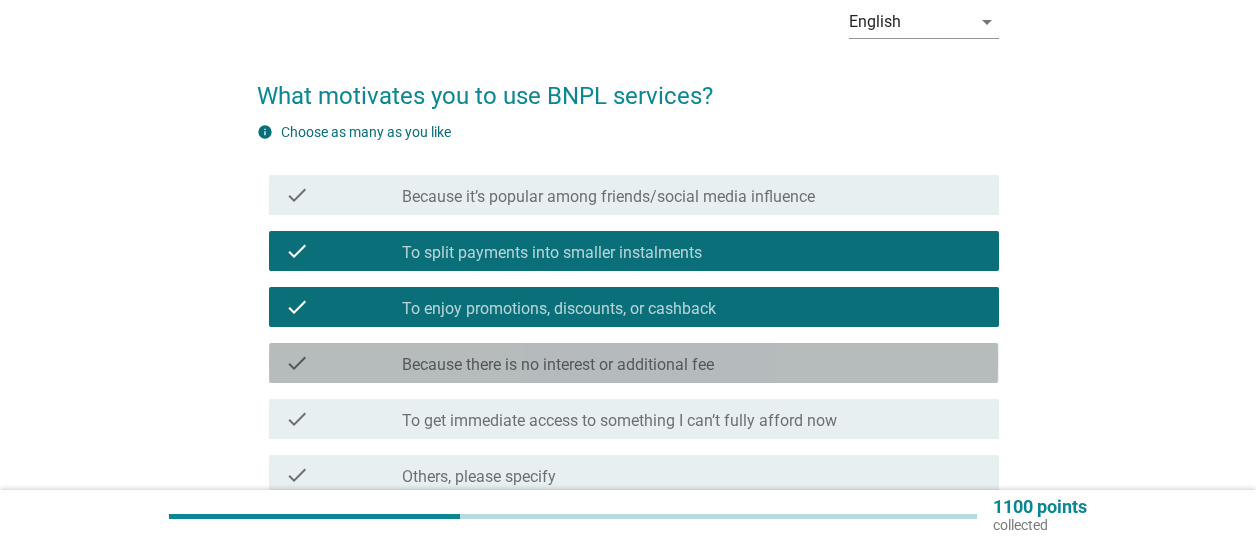 click on "Because there is no interest or additional fee" at bounding box center (558, 365) 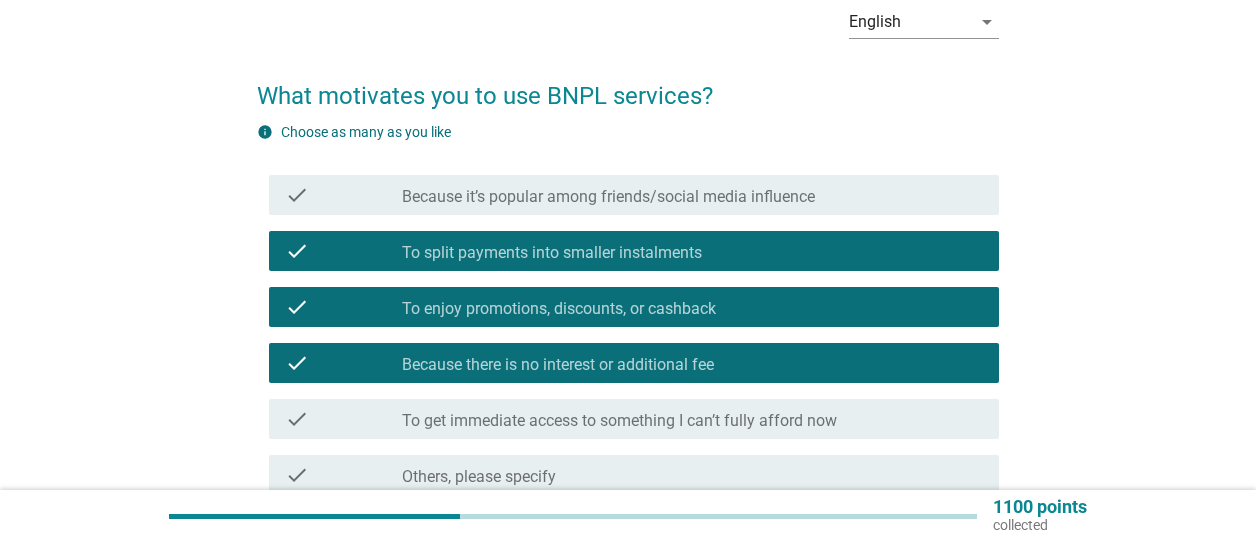 click on "To get immediate access to something I can’t fully afford now" at bounding box center [619, 421] 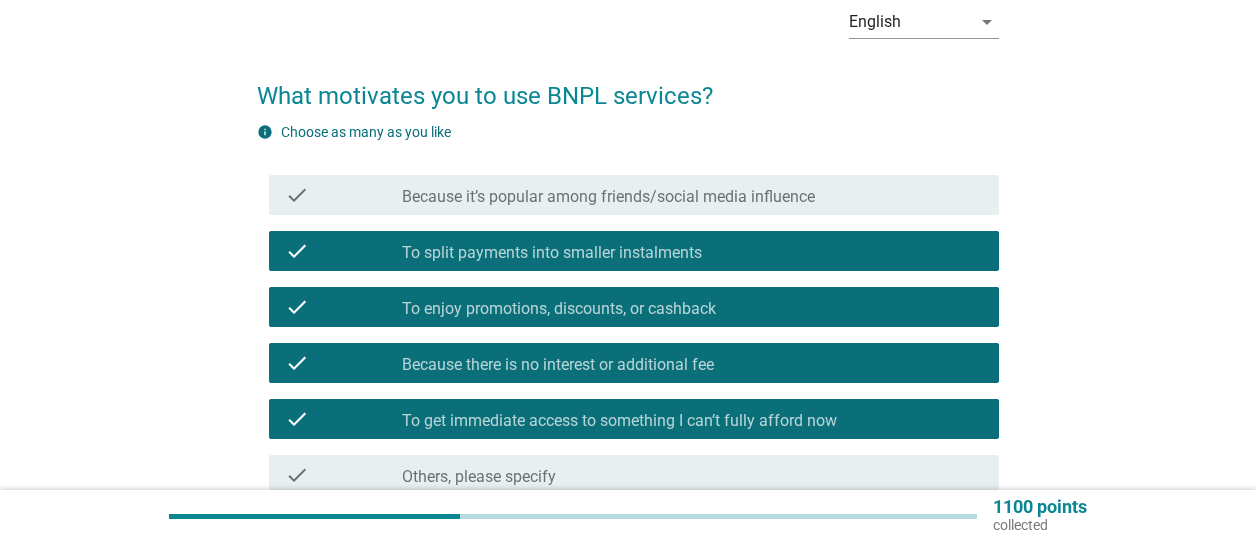 scroll, scrollTop: 291, scrollLeft: 0, axis: vertical 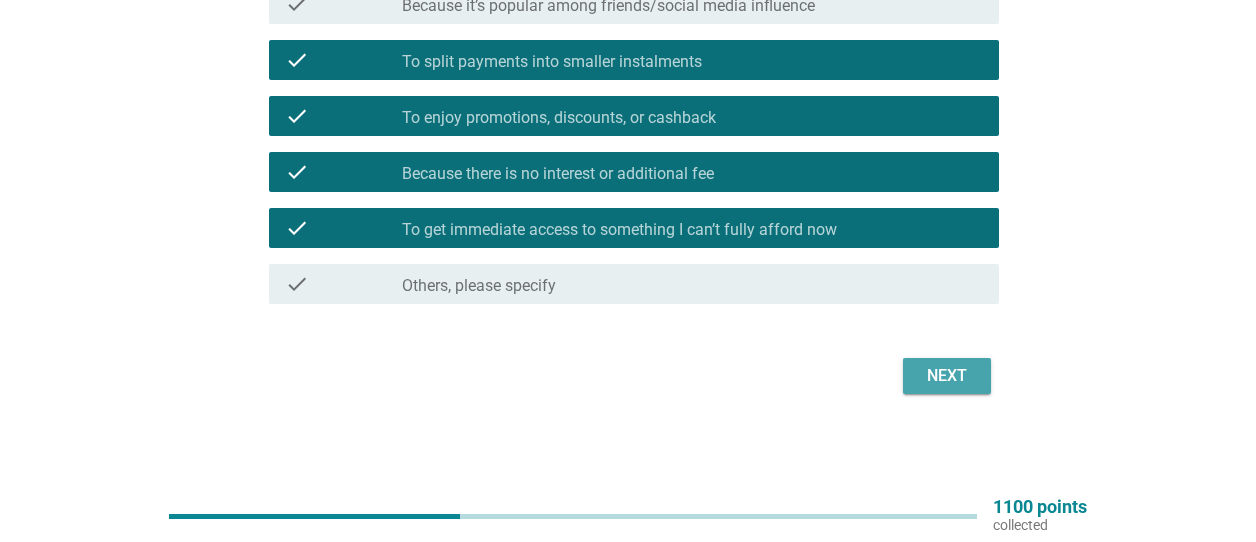 click on "Next" at bounding box center (947, 376) 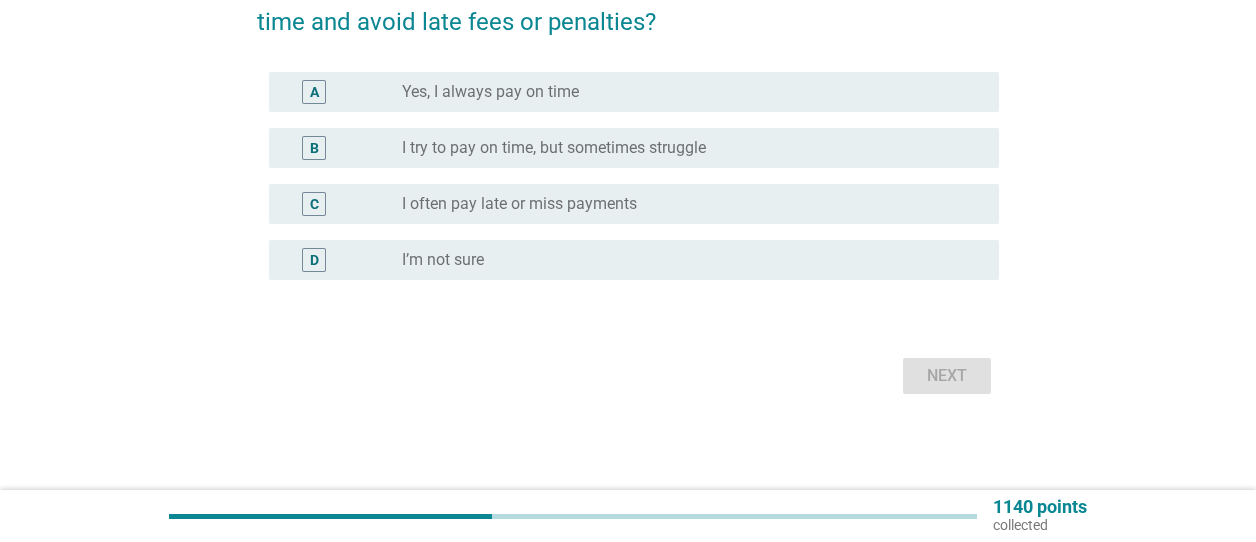 scroll, scrollTop: 0, scrollLeft: 0, axis: both 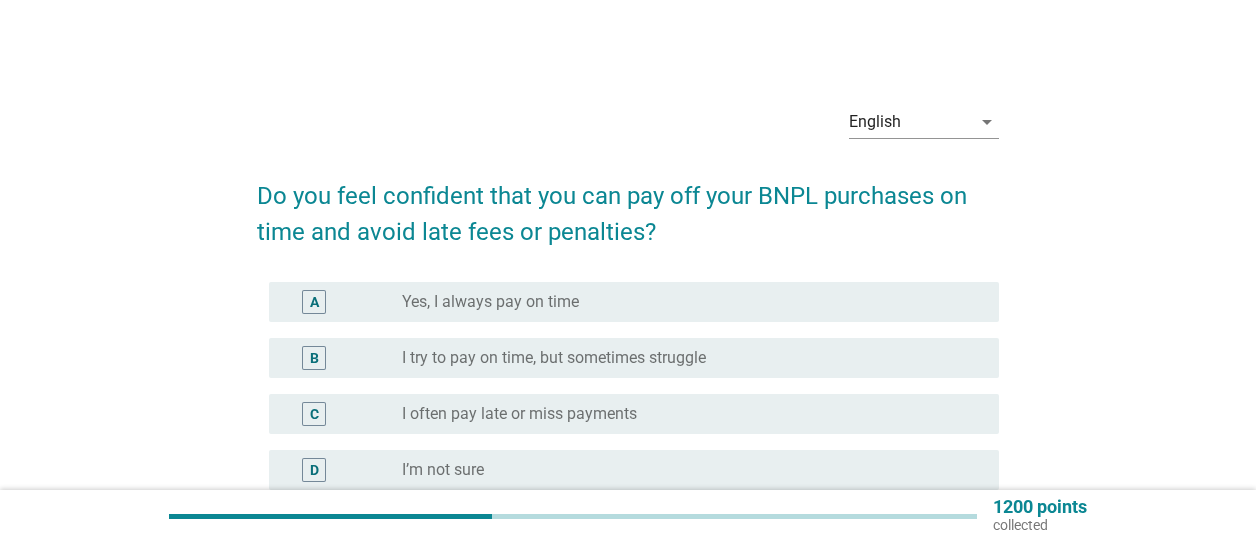 click on "Yes, I always pay on time" at bounding box center (490, 302) 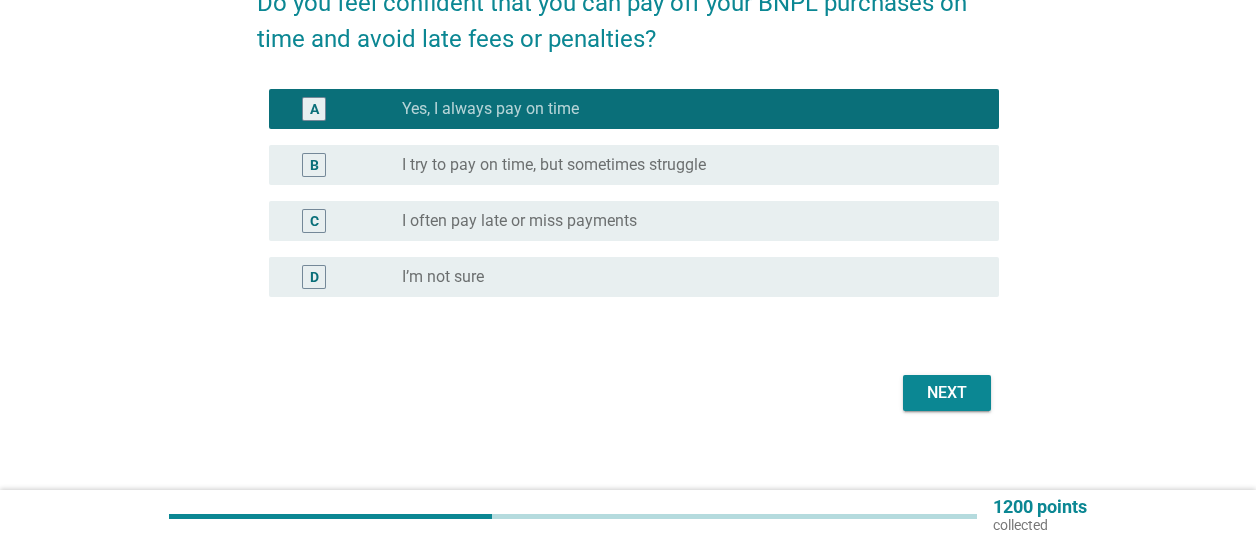 scroll, scrollTop: 200, scrollLeft: 0, axis: vertical 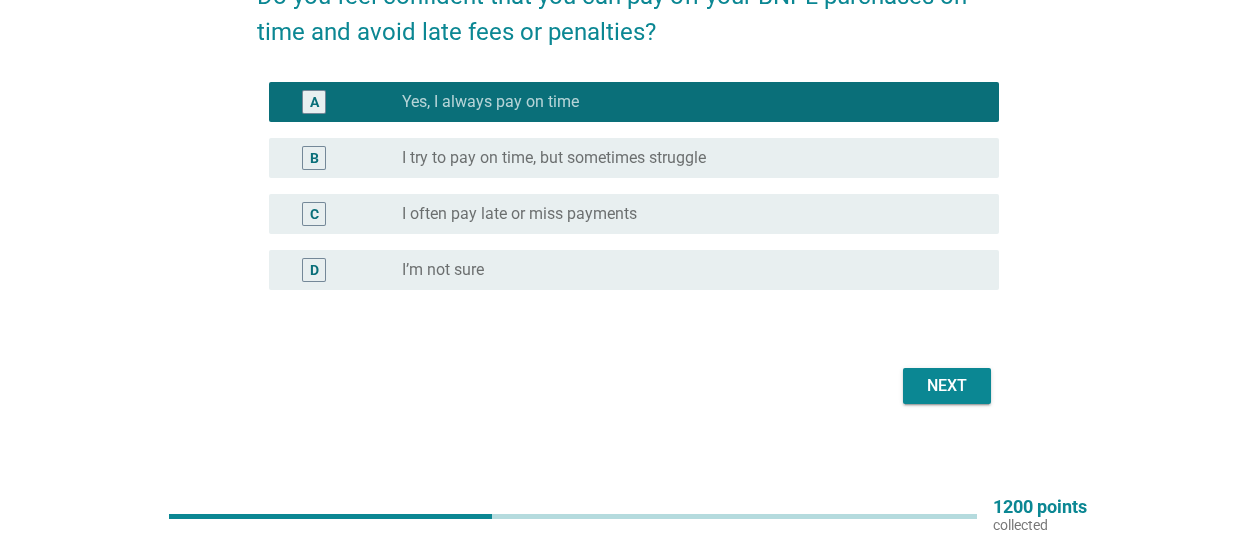 click on "Next" at bounding box center [947, 386] 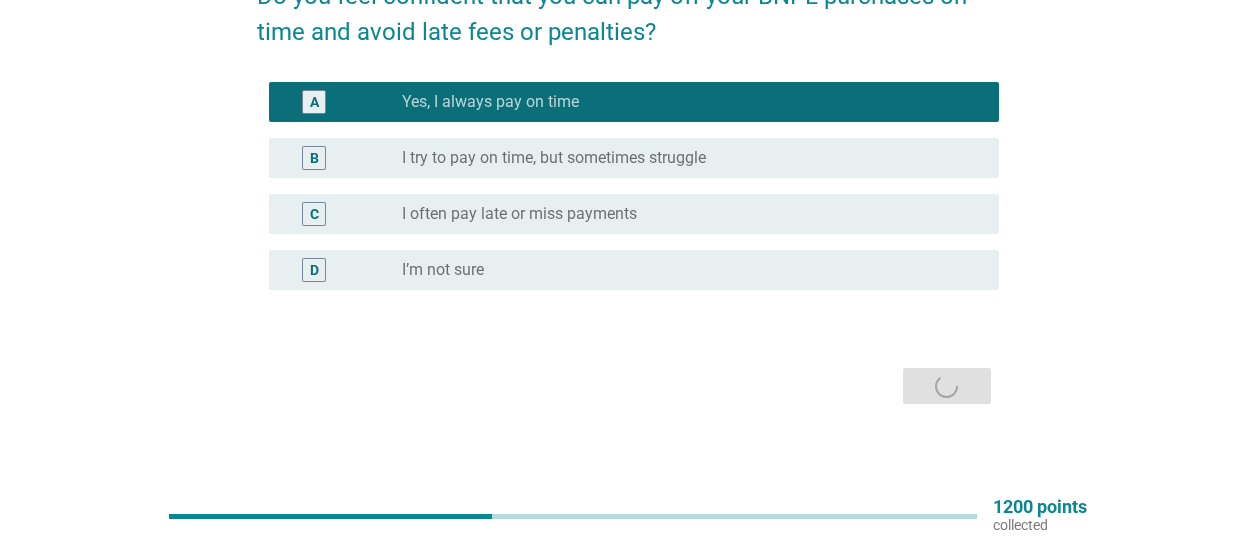 scroll, scrollTop: 0, scrollLeft: 0, axis: both 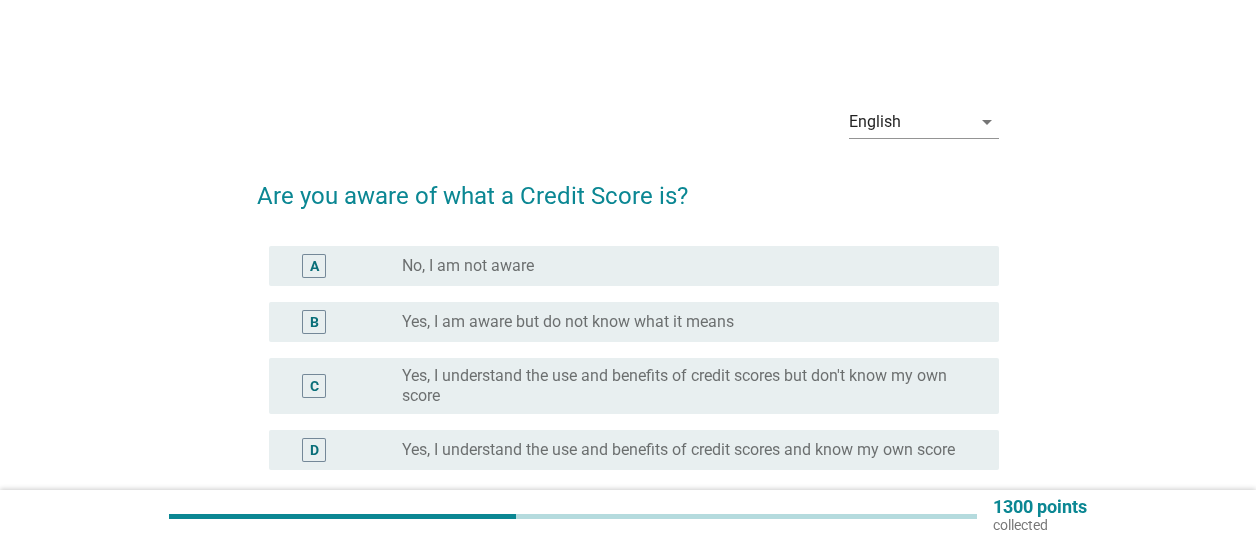 click on "Yes, I understand the use and benefits of credit scores but don't know my own score" at bounding box center (684, 386) 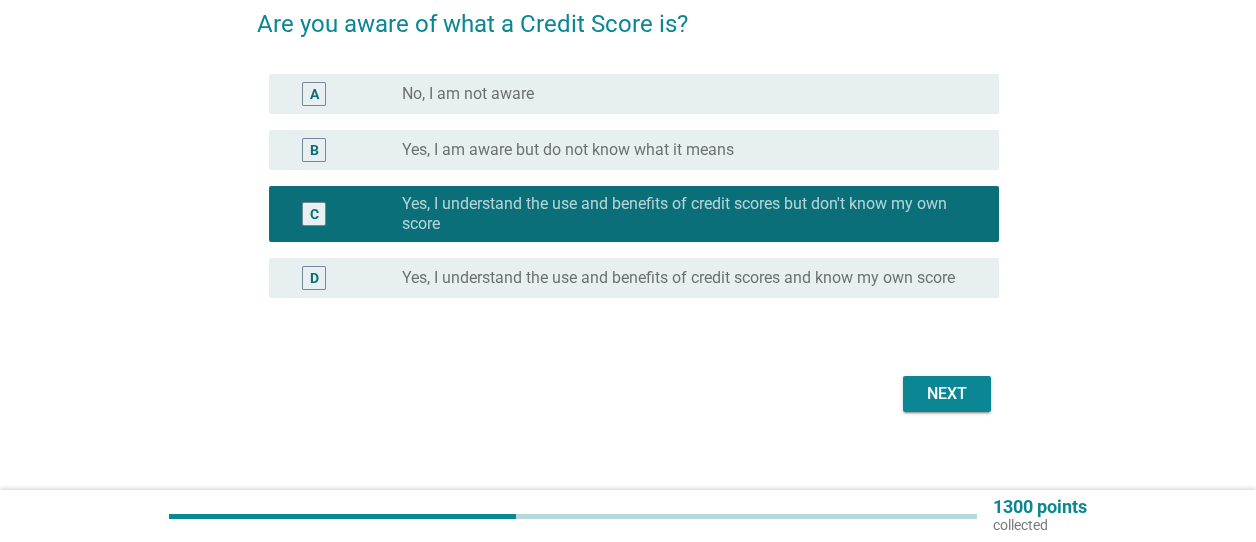 scroll, scrollTop: 190, scrollLeft: 0, axis: vertical 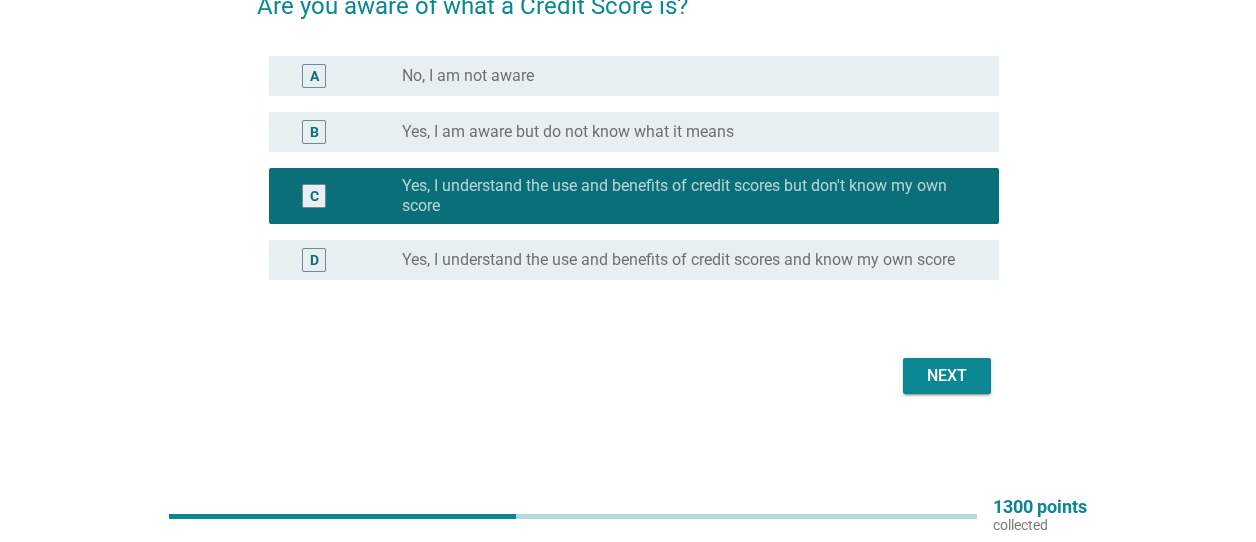 click on "Next" at bounding box center [947, 376] 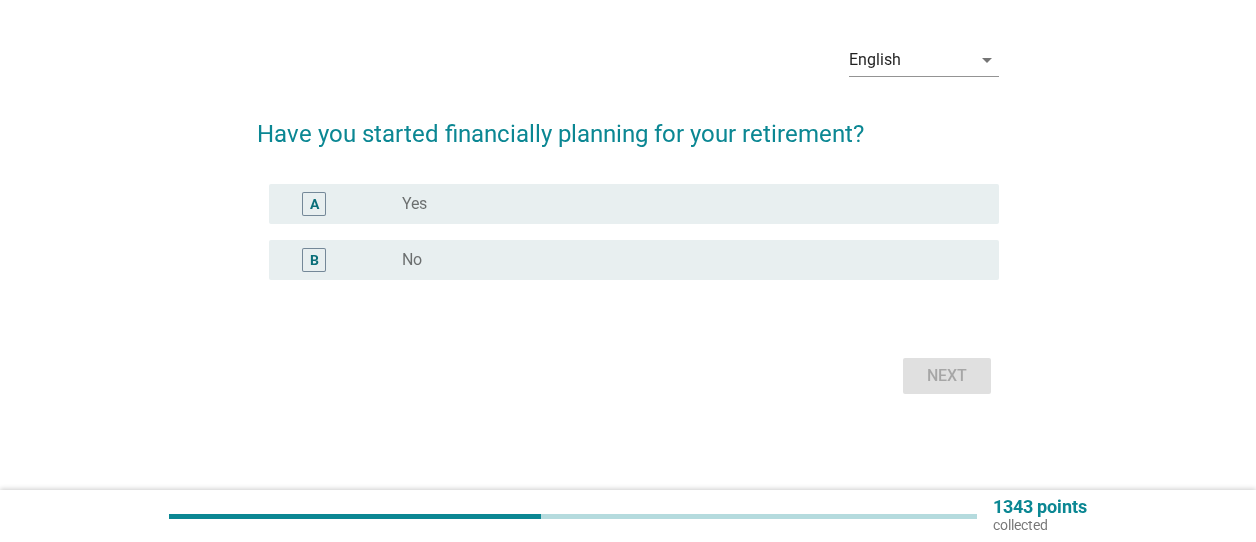 scroll, scrollTop: 0, scrollLeft: 0, axis: both 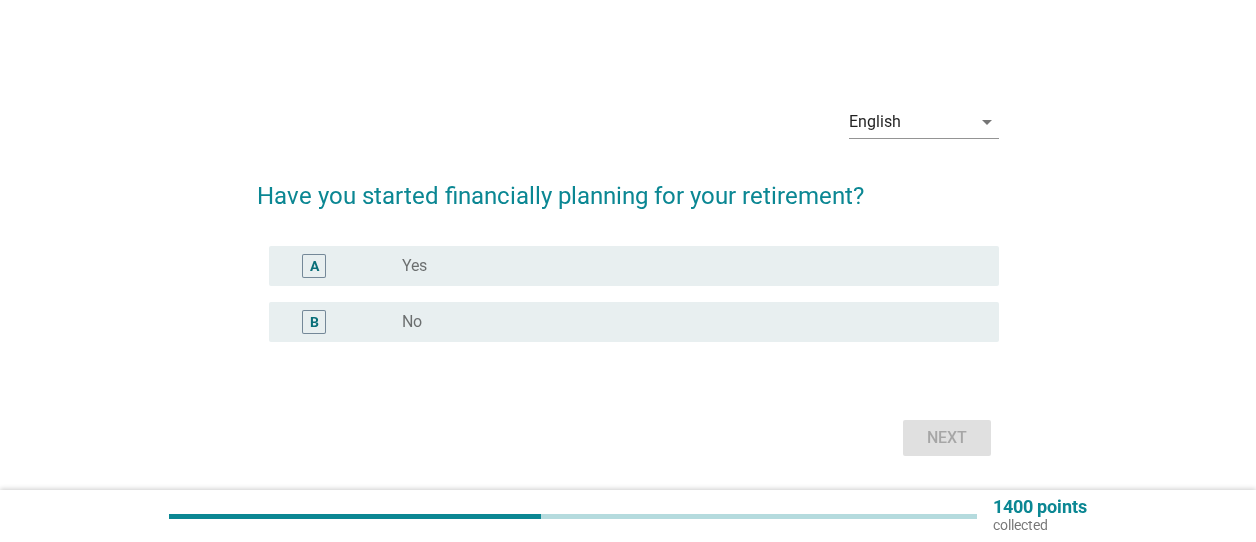 click on "radio_button_unchecked Yes" at bounding box center (684, 266) 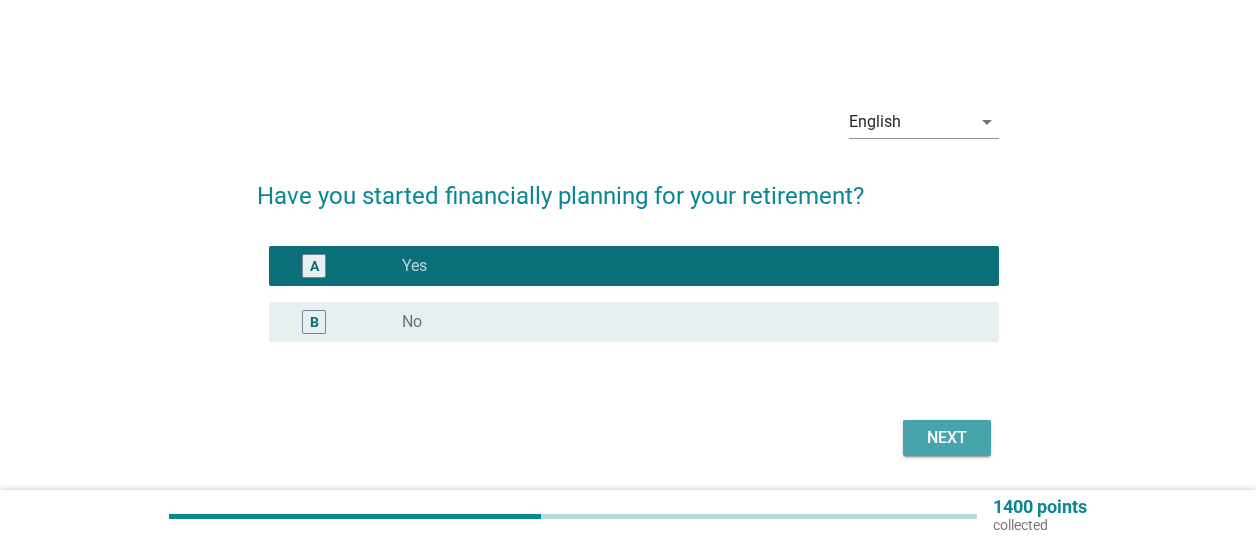 click on "Next" at bounding box center [947, 438] 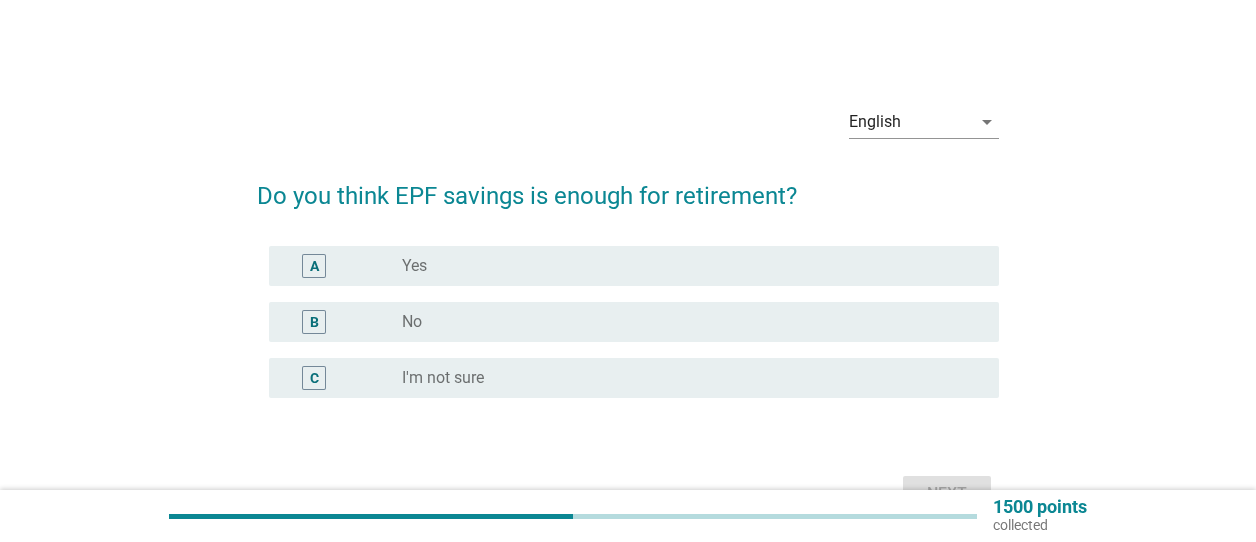 click on "radio_button_unchecked No" at bounding box center [684, 322] 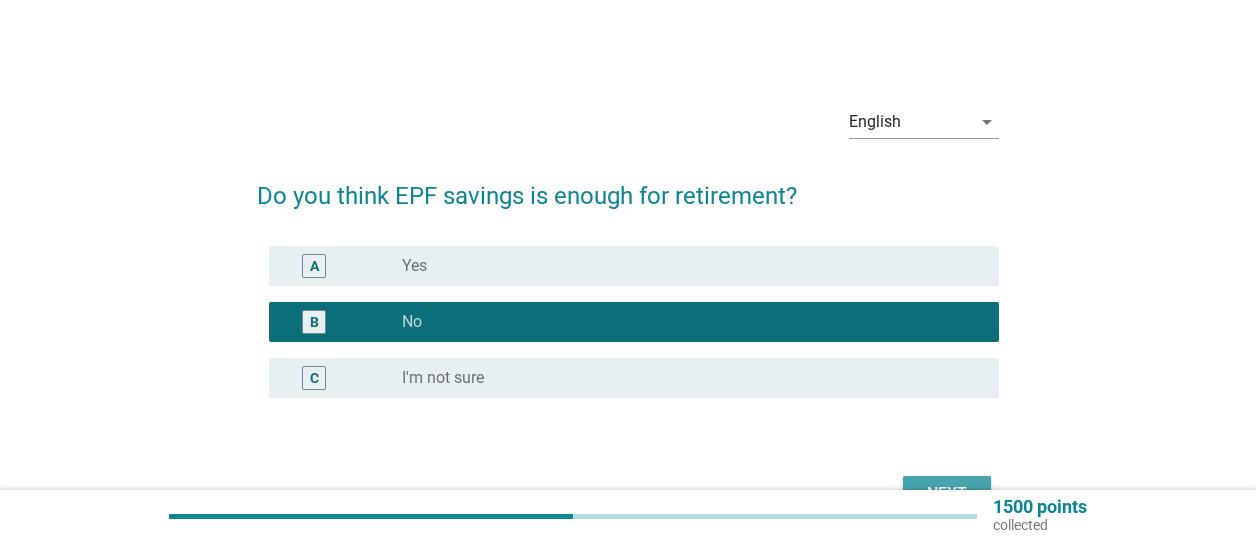 click on "Next" at bounding box center [947, 494] 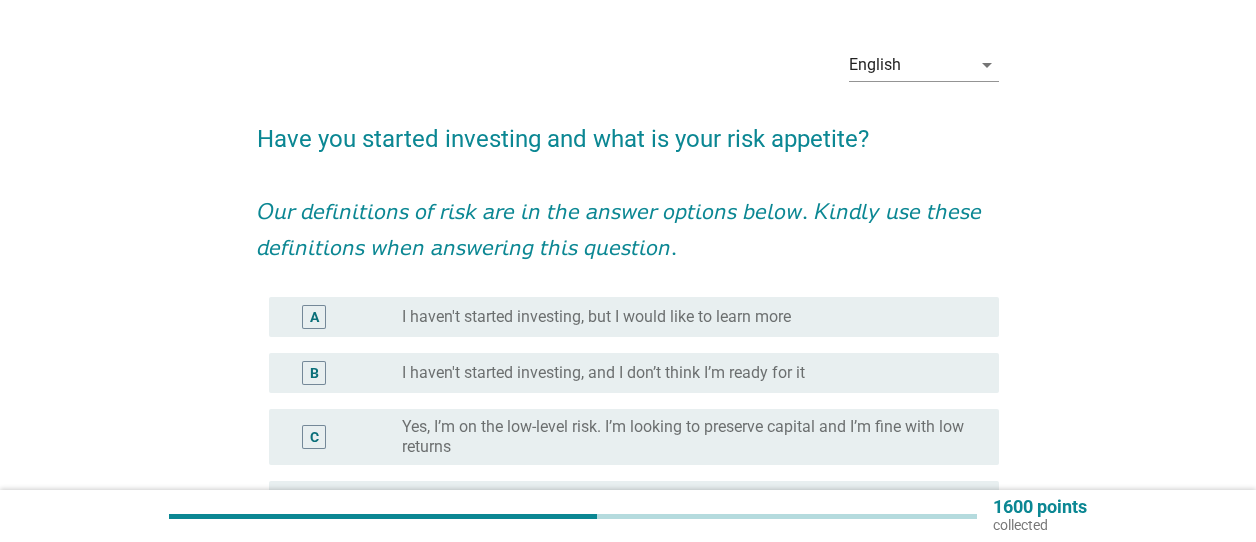 scroll, scrollTop: 100, scrollLeft: 0, axis: vertical 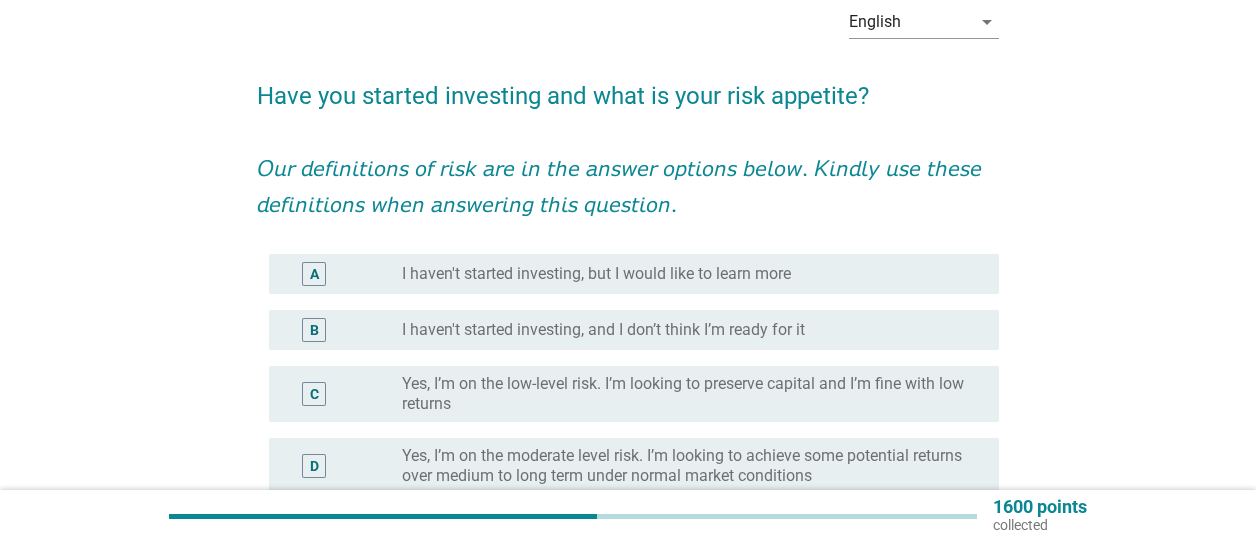 click on "Yes, I’m on the low-level risk. I’m looking to preserve capital and I’m fine with low returns" at bounding box center (684, 394) 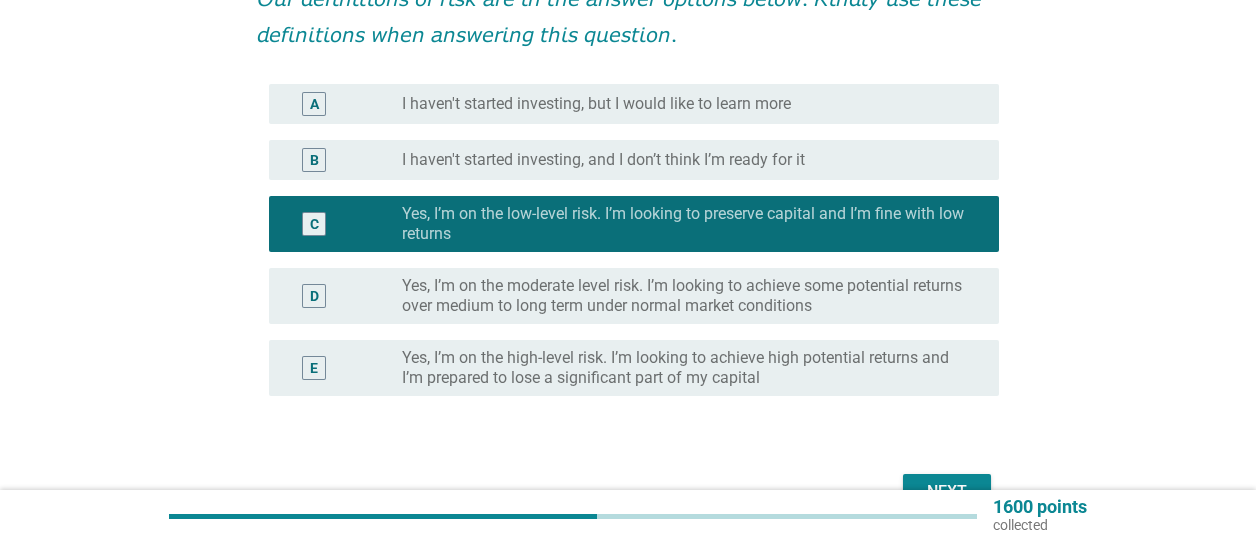 scroll, scrollTop: 300, scrollLeft: 0, axis: vertical 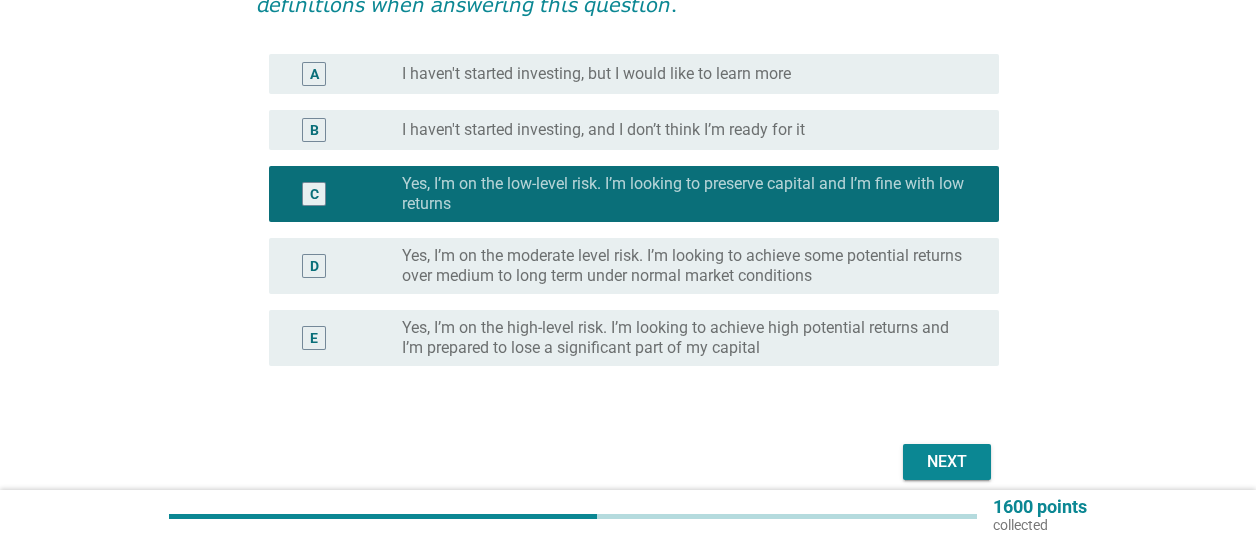 click on "Next" at bounding box center [947, 462] 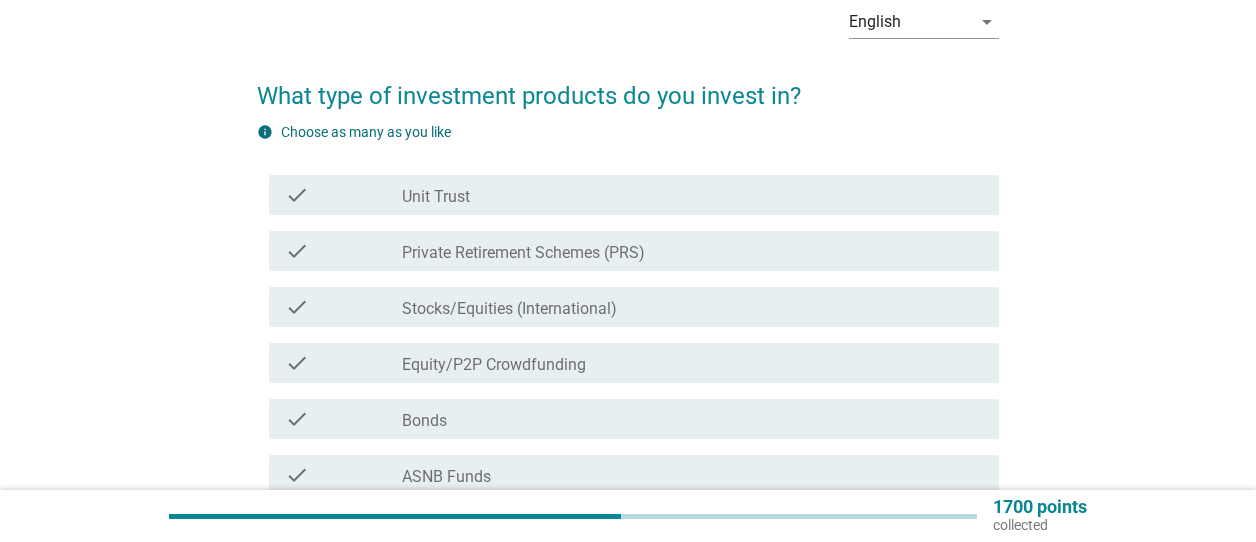 scroll, scrollTop: 200, scrollLeft: 0, axis: vertical 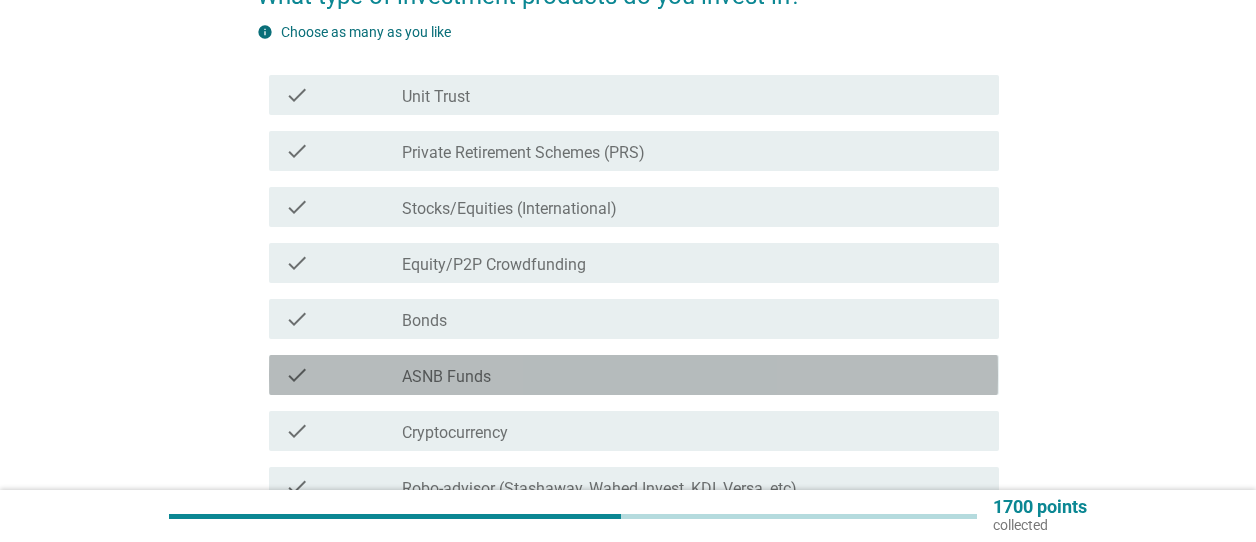 click on "check_box_outline_blank ASNB Funds" at bounding box center [692, 375] 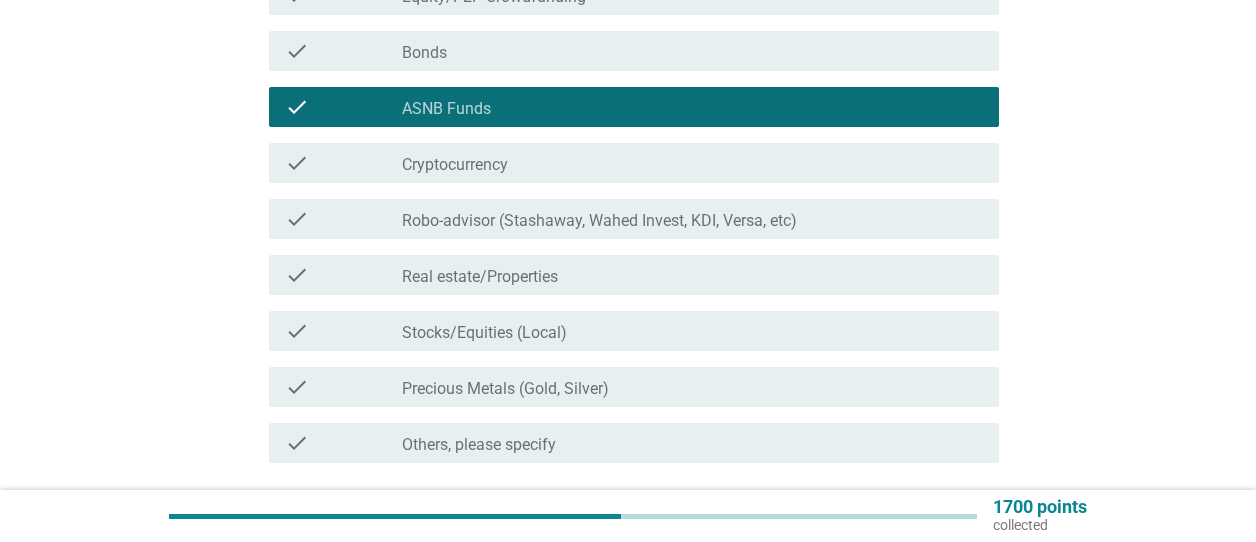 scroll, scrollTop: 500, scrollLeft: 0, axis: vertical 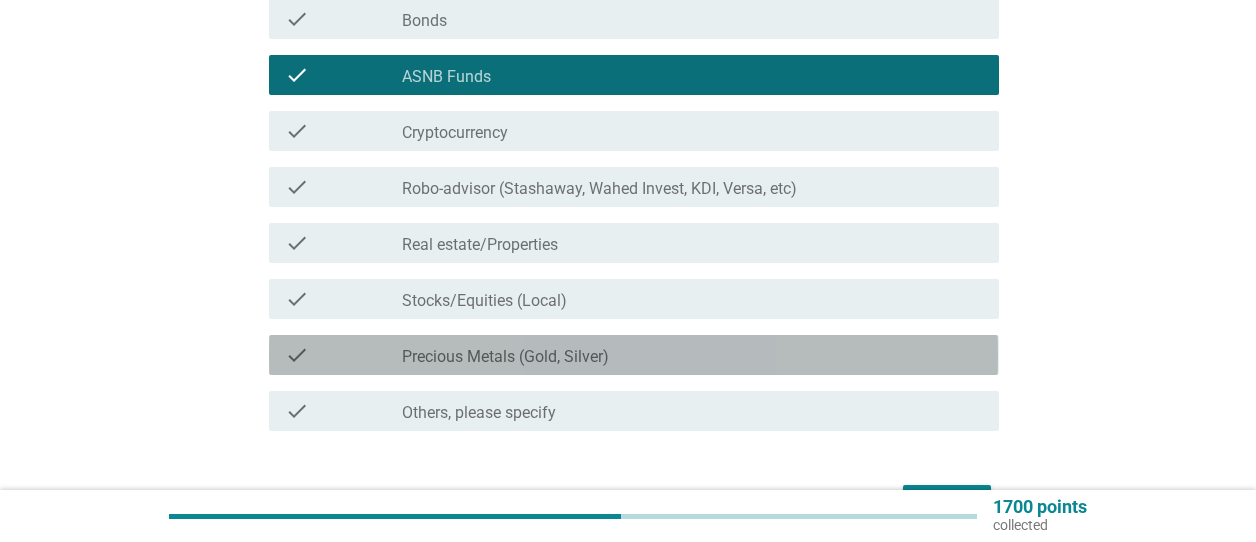 click on "check_box_outline_blank Precious Metals (Gold, Silver)" at bounding box center [692, 355] 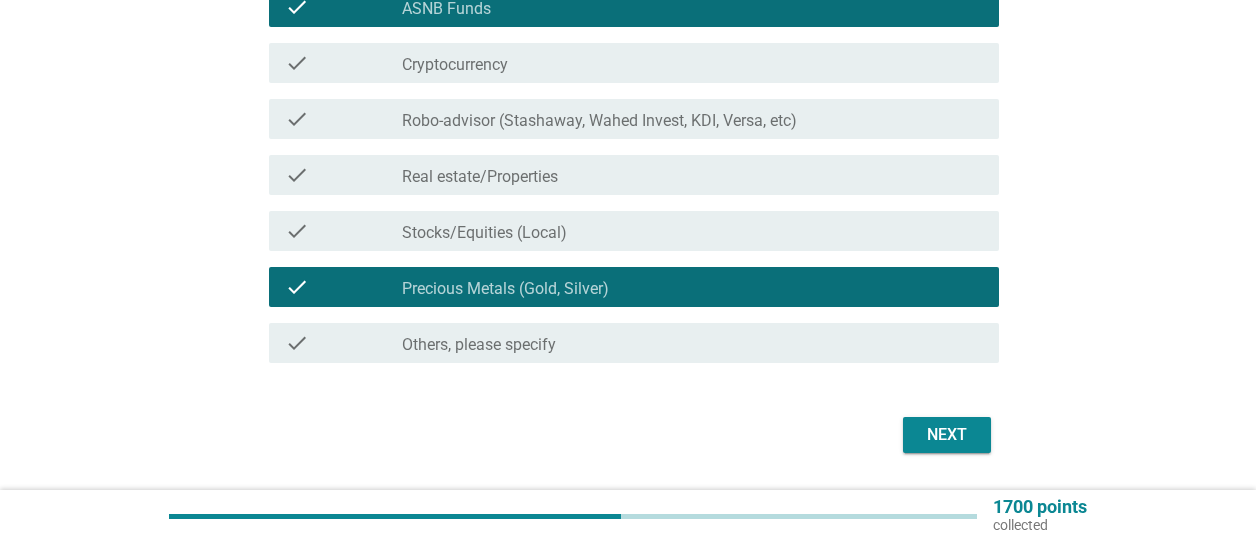 scroll, scrollTop: 600, scrollLeft: 0, axis: vertical 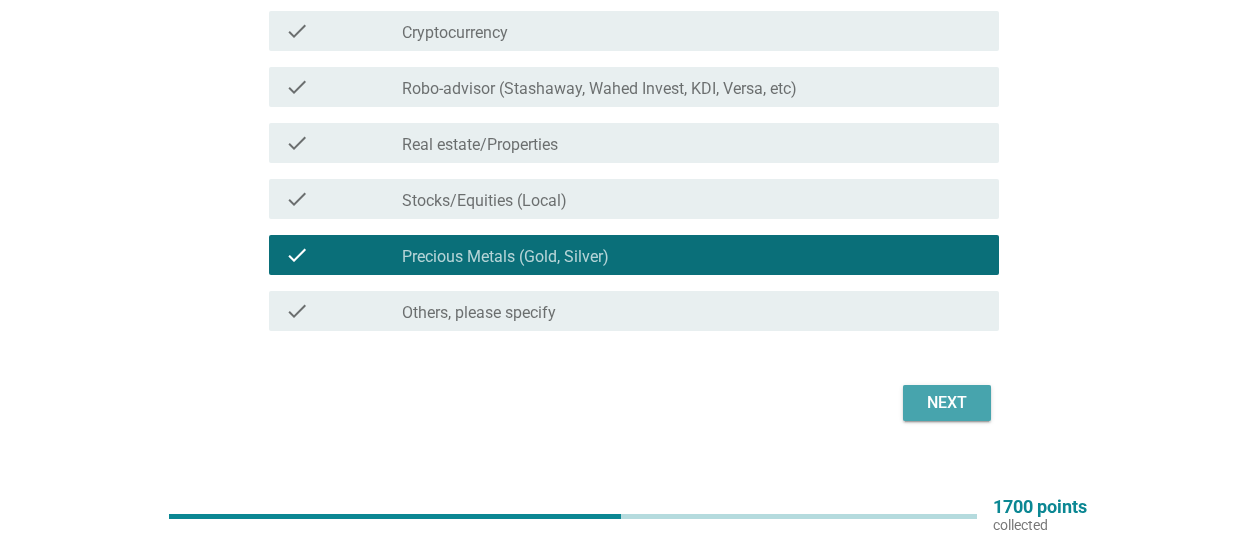 click on "Next" at bounding box center [947, 403] 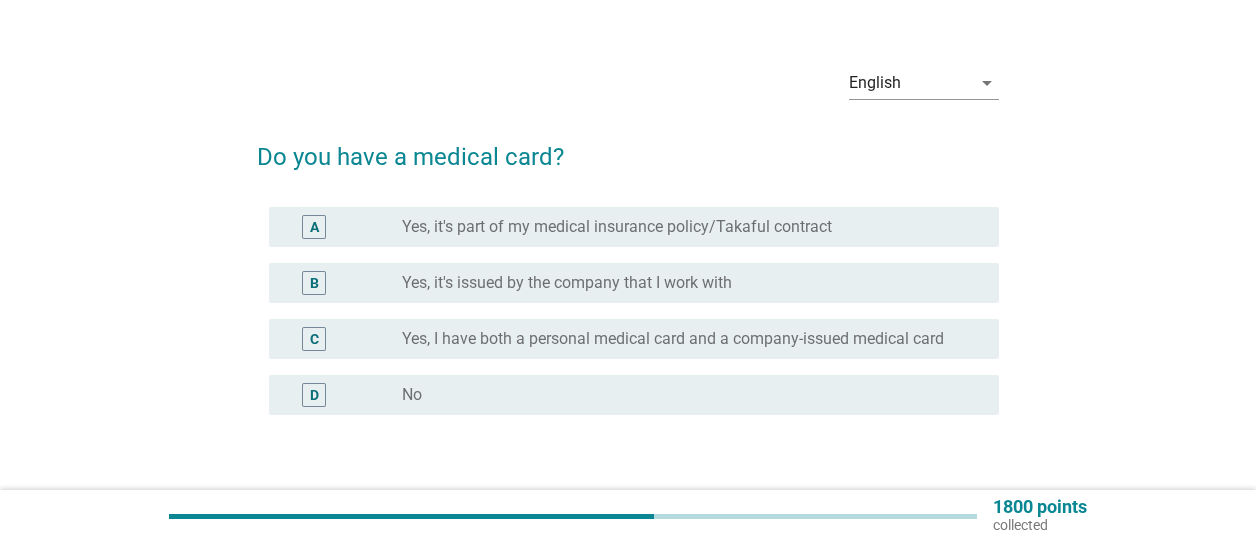 scroll, scrollTop: 100, scrollLeft: 0, axis: vertical 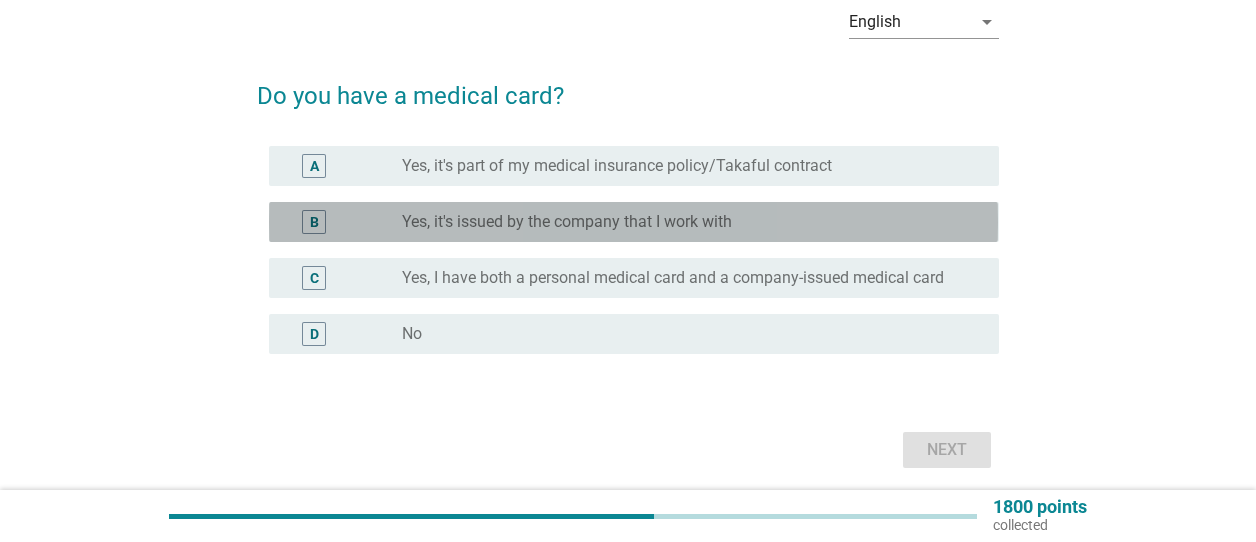click on "Yes, it's issued by the company that I work with" at bounding box center (567, 222) 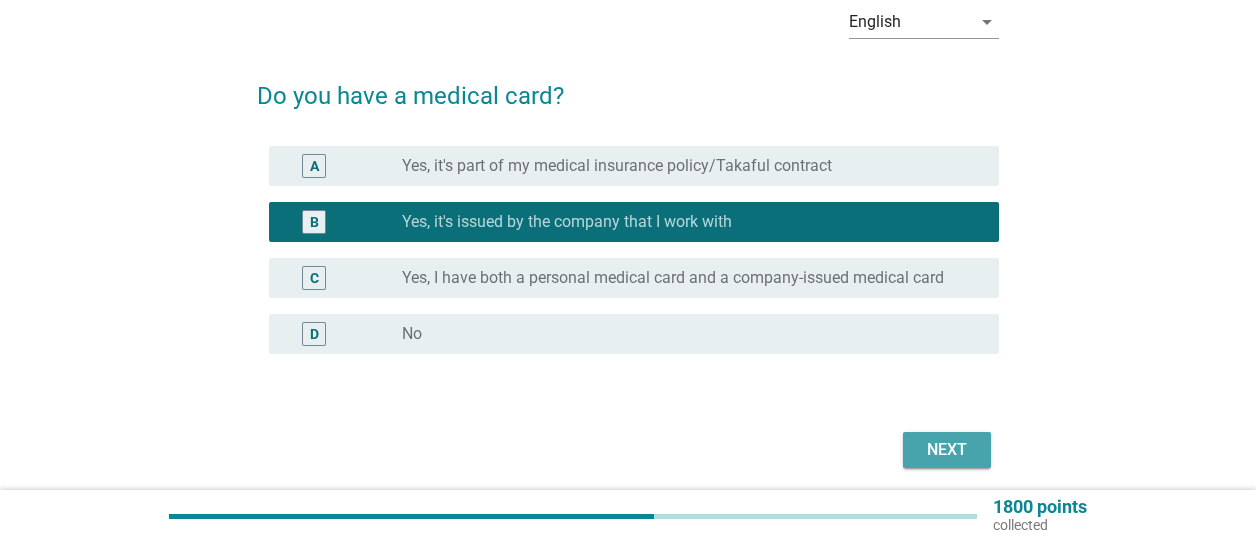 click on "Next" at bounding box center (947, 450) 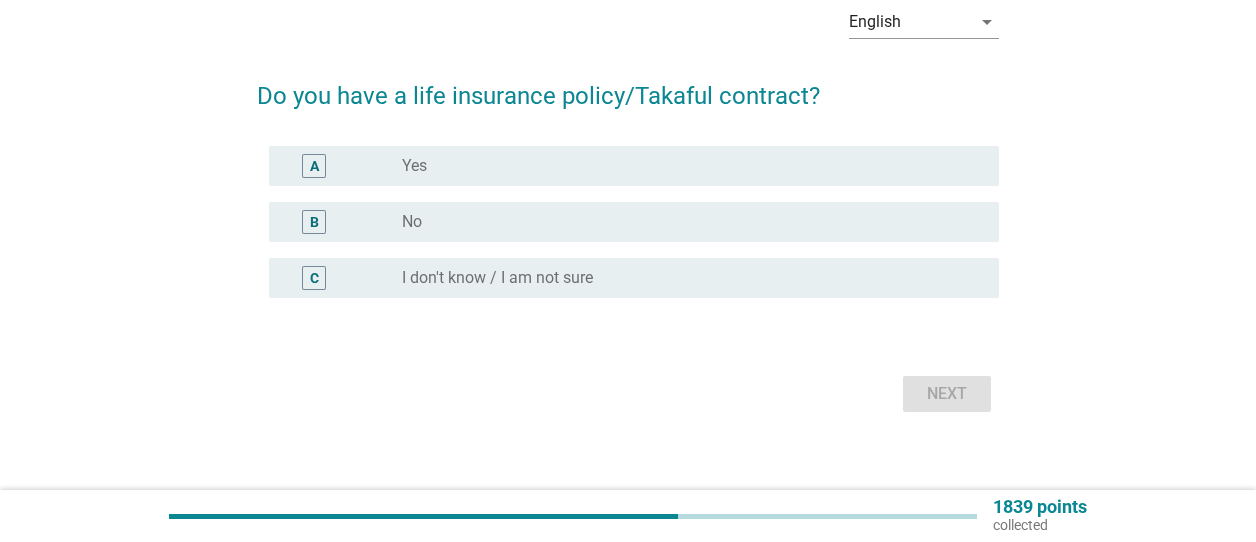 scroll, scrollTop: 0, scrollLeft: 0, axis: both 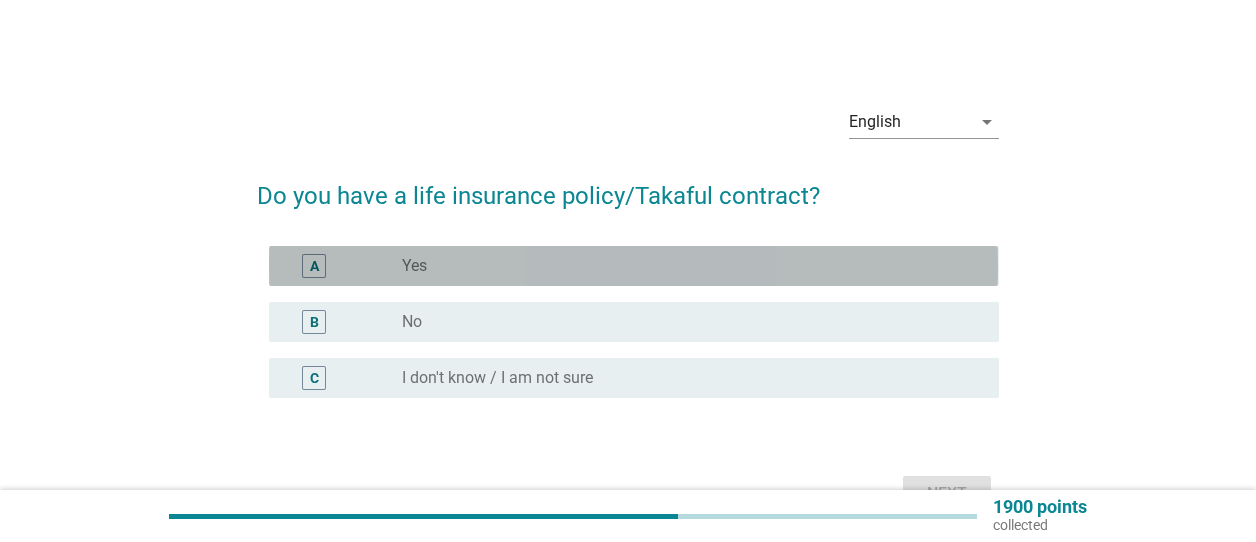 drag, startPoint x: 452, startPoint y: 266, endPoint x: 571, endPoint y: 324, distance: 132.38202 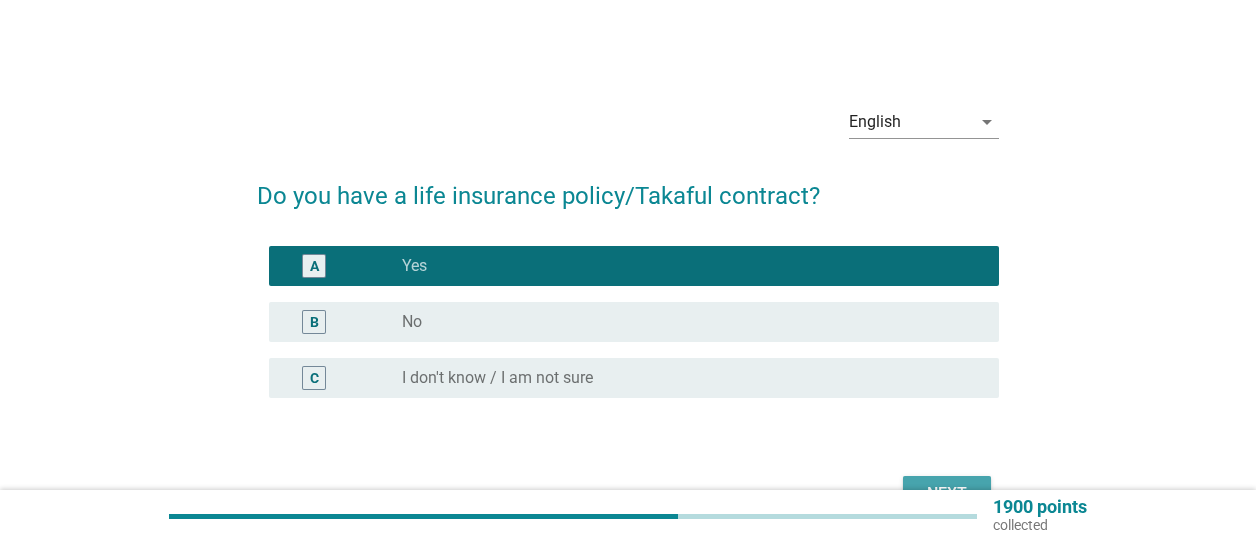 click on "Next" at bounding box center [947, 494] 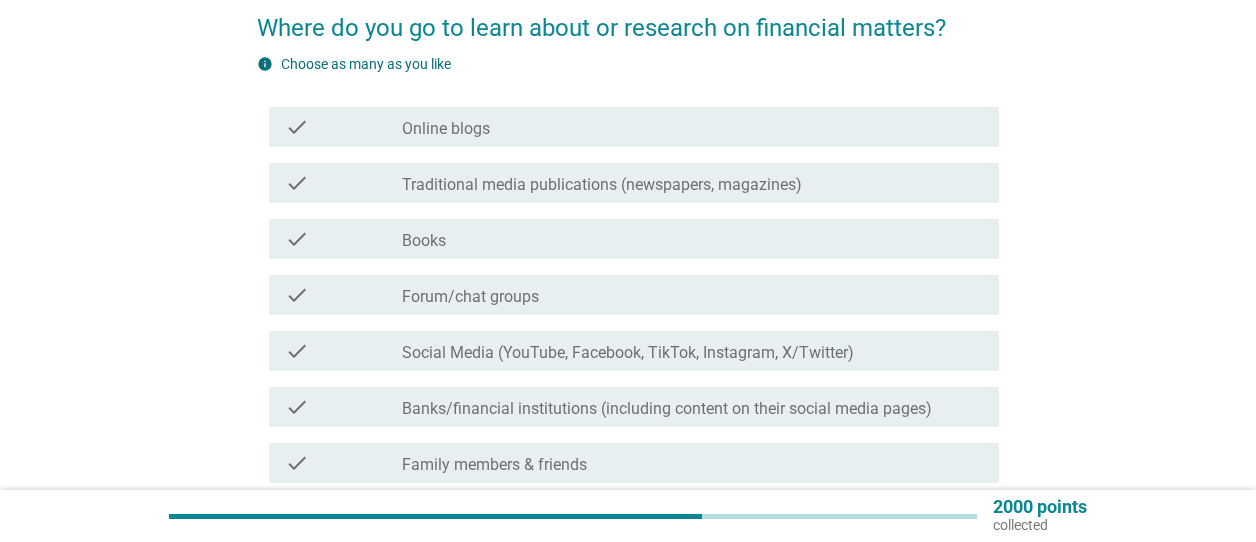 scroll, scrollTop: 200, scrollLeft: 0, axis: vertical 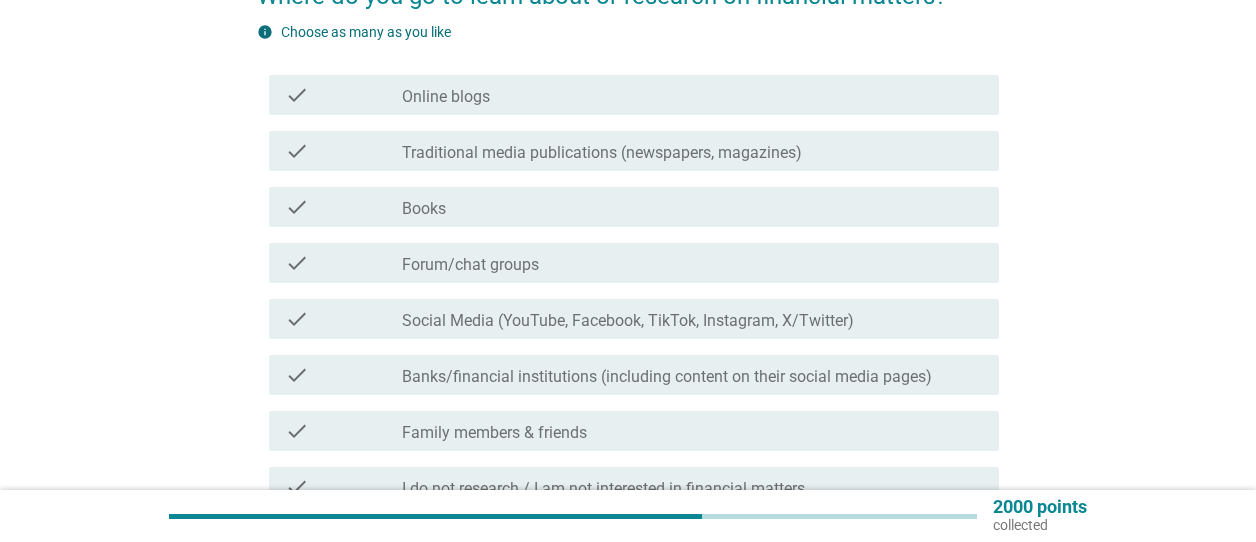 click on "Social Media (YouTube, Facebook, TikTok, Instagram, X/Twitter)" at bounding box center [628, 321] 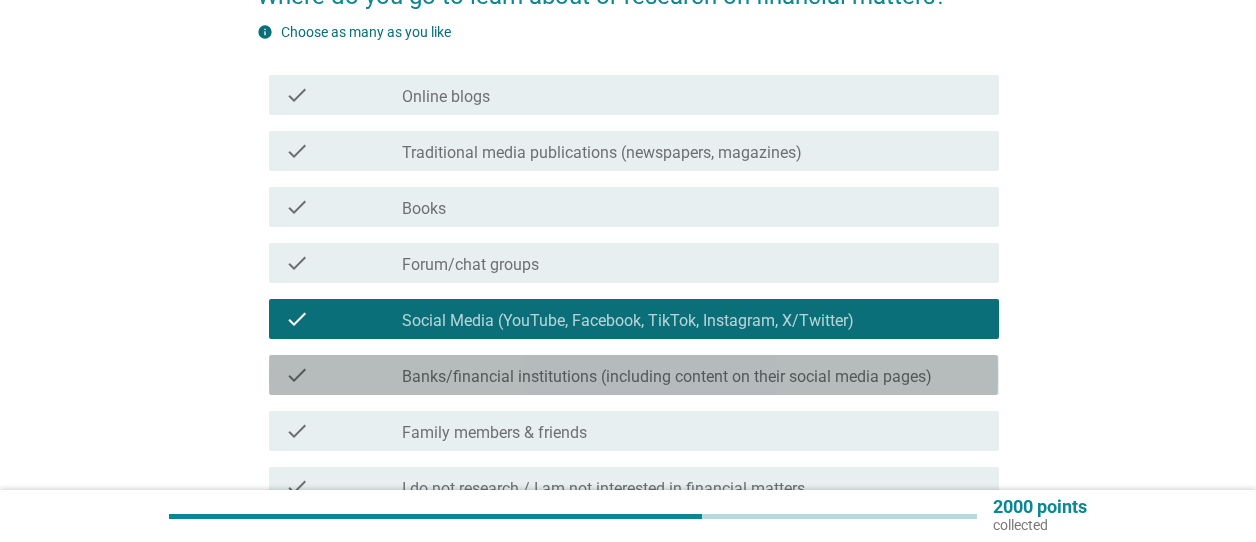 click on "Banks/financial institutions (including content on their social media pages)" at bounding box center [667, 377] 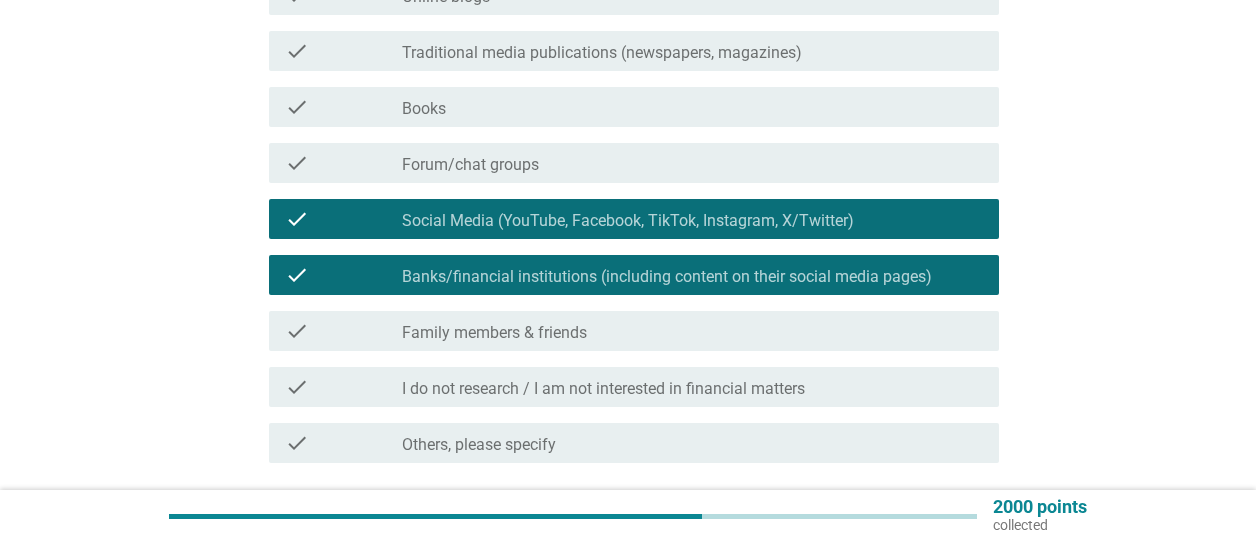 click on "Family members & friends" at bounding box center (494, 333) 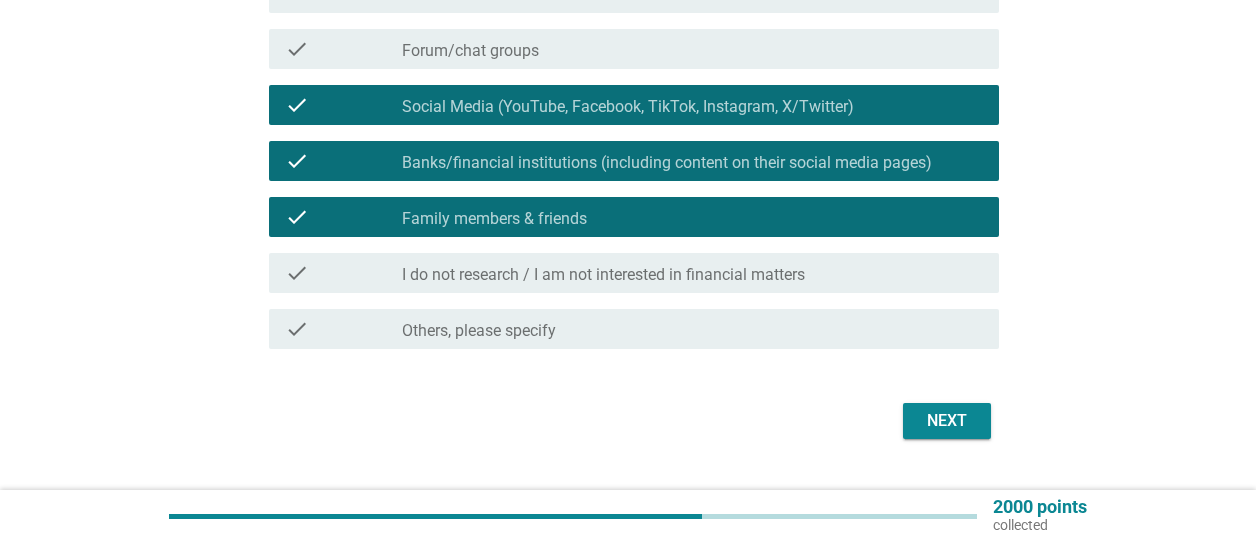 scroll, scrollTop: 459, scrollLeft: 0, axis: vertical 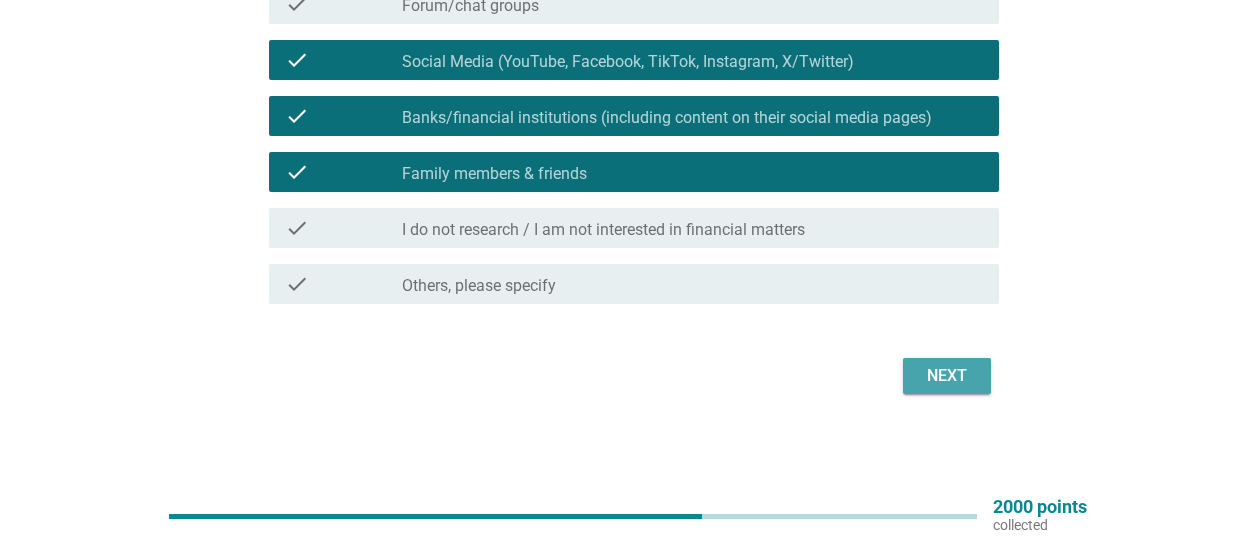 click on "Next" at bounding box center (947, 376) 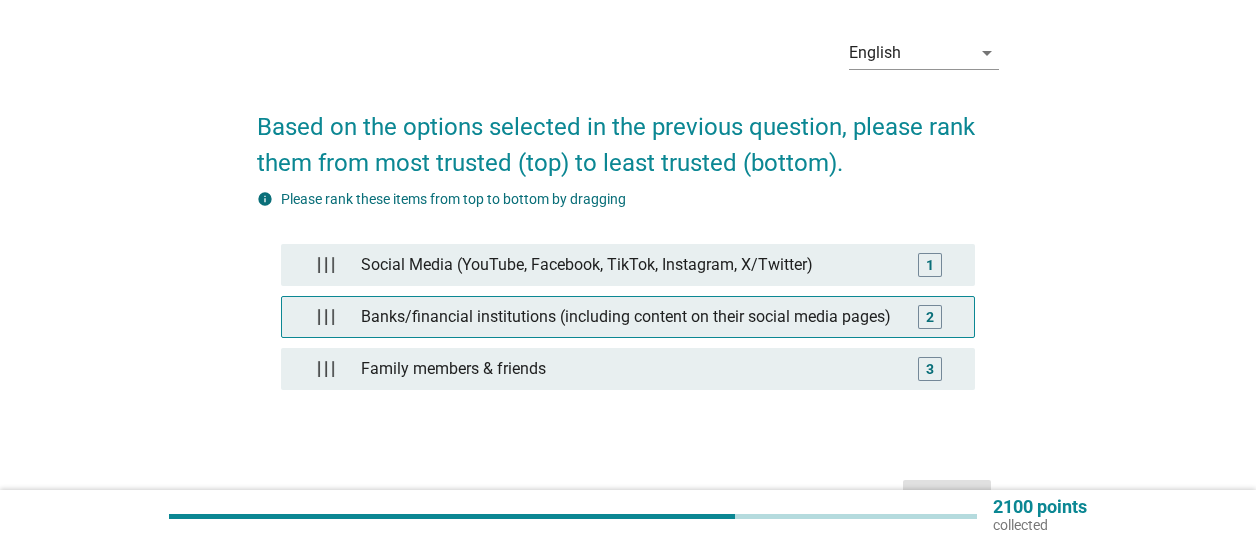 scroll, scrollTop: 100, scrollLeft: 0, axis: vertical 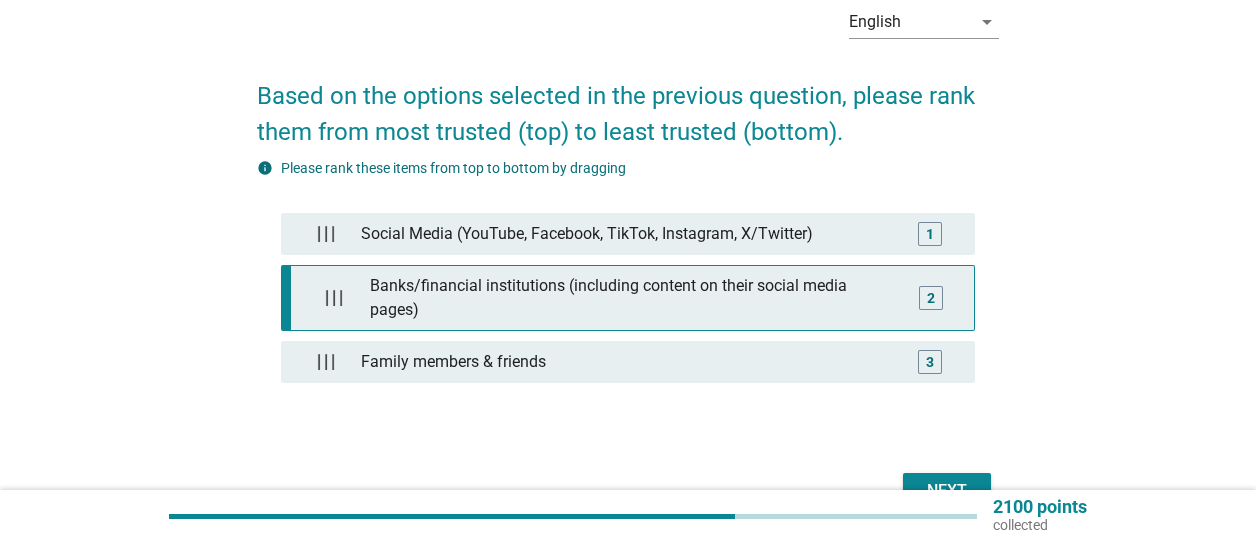 type 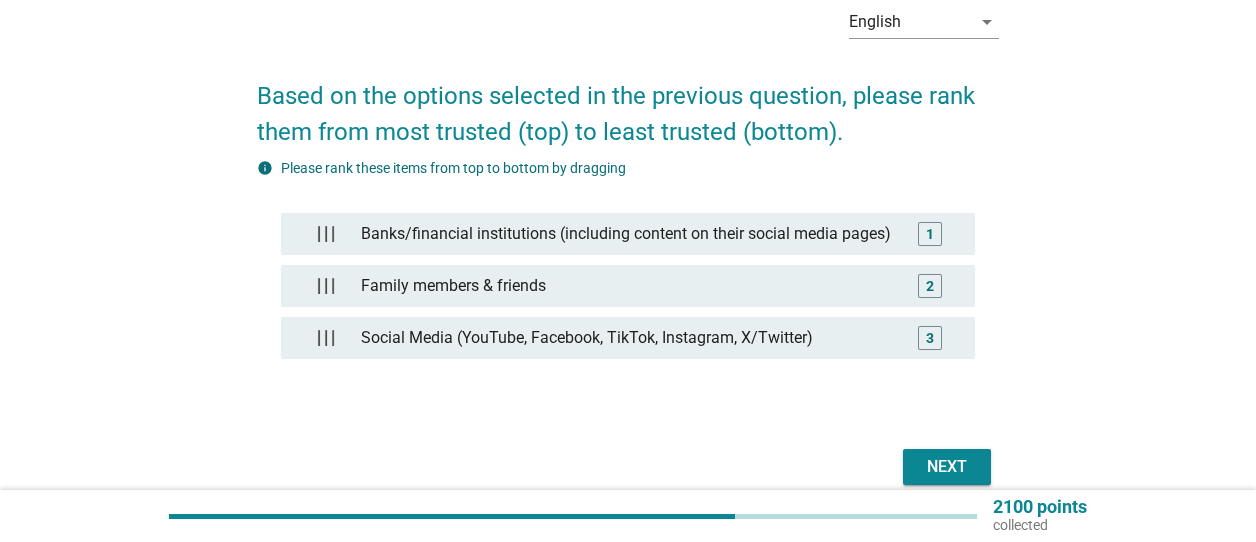 click on "Next" at bounding box center (947, 467) 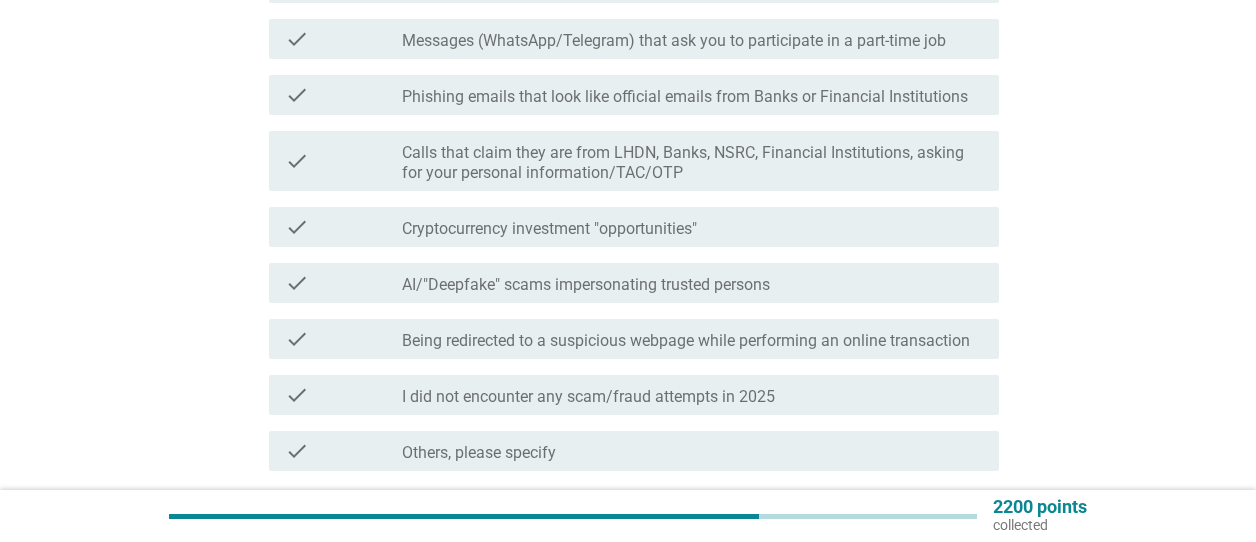 scroll, scrollTop: 400, scrollLeft: 0, axis: vertical 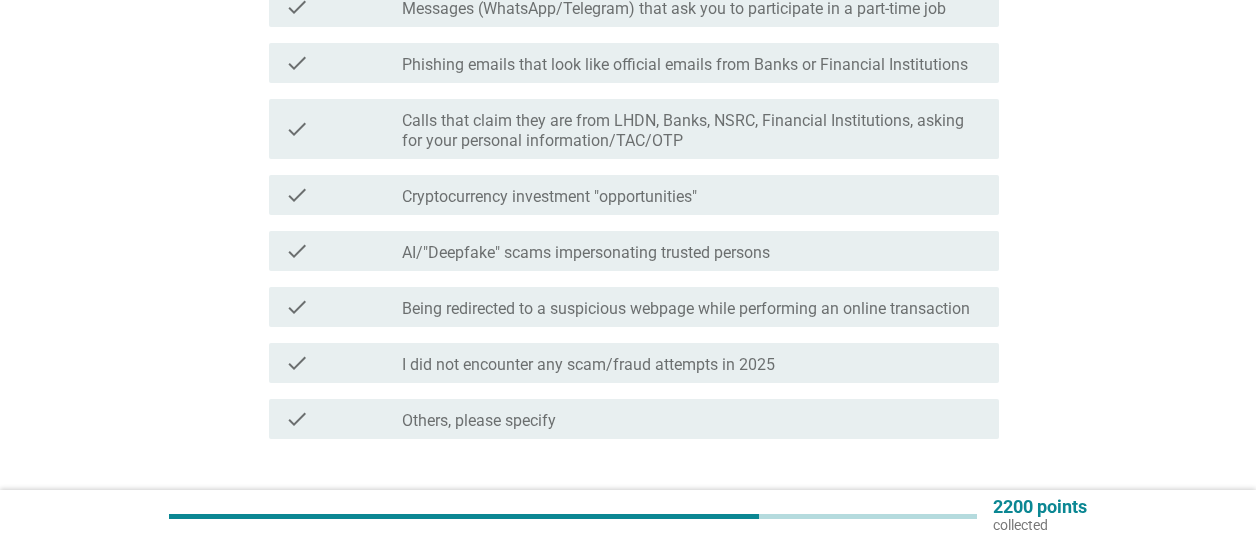 click on "I did not encounter any scam/fraud attempts in 2025" at bounding box center [588, 365] 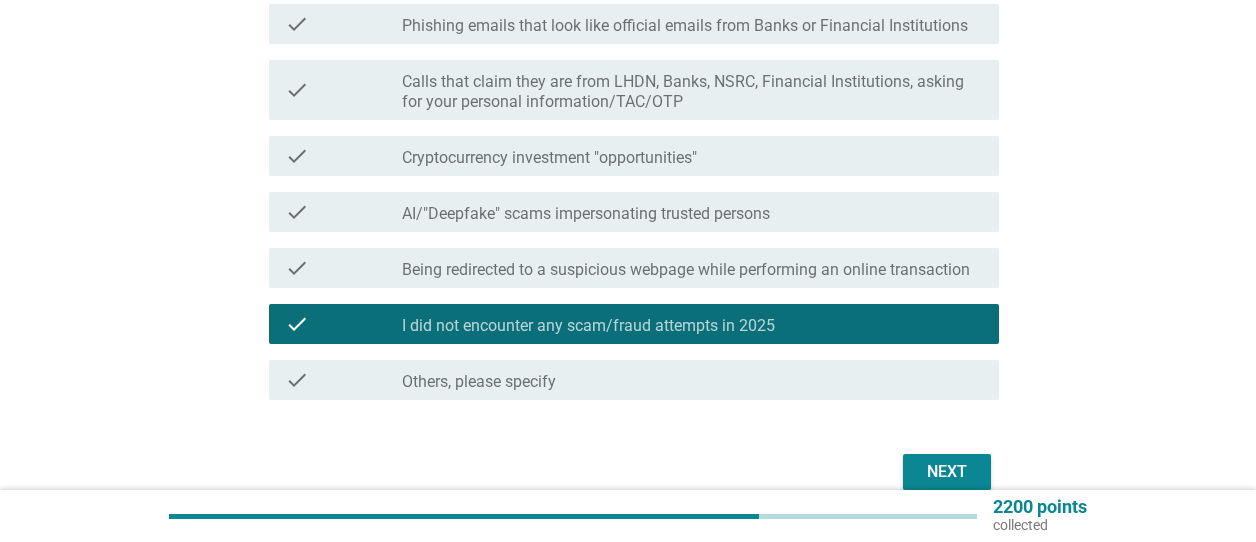 scroll, scrollTop: 500, scrollLeft: 0, axis: vertical 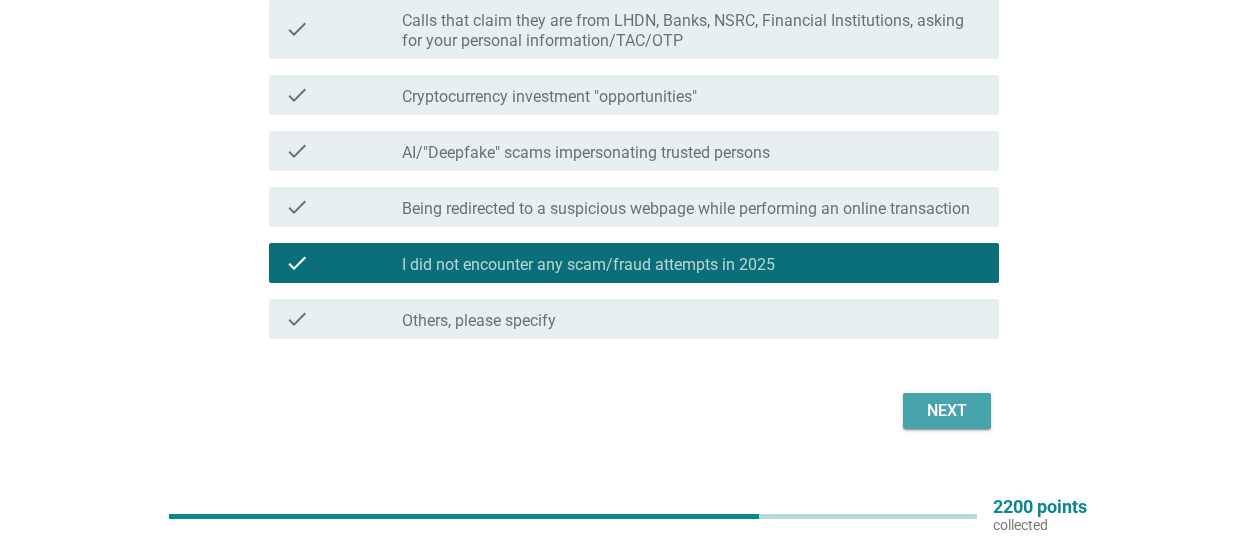 click on "Next" at bounding box center (947, 411) 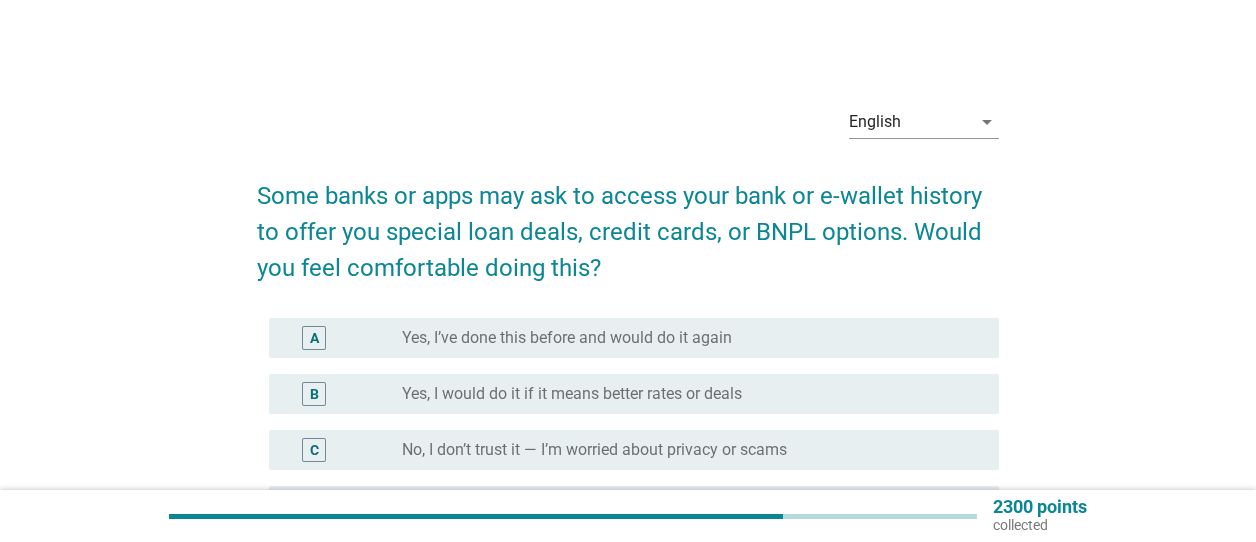 scroll, scrollTop: 100, scrollLeft: 0, axis: vertical 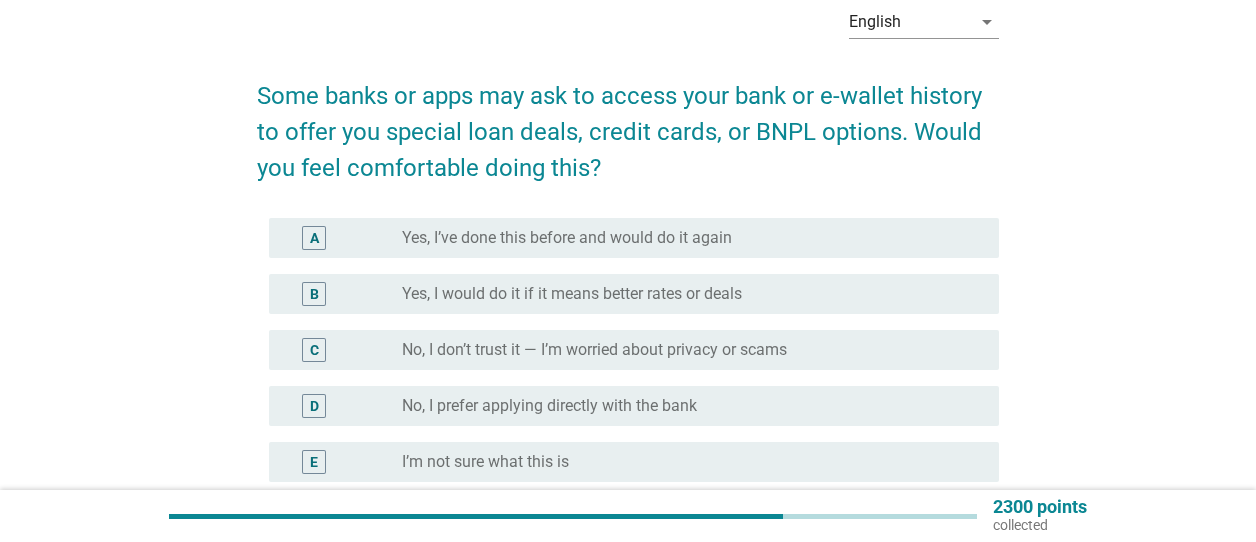 click on "D     radio_button_unchecked No, I prefer applying directly with the bank" at bounding box center (633, 406) 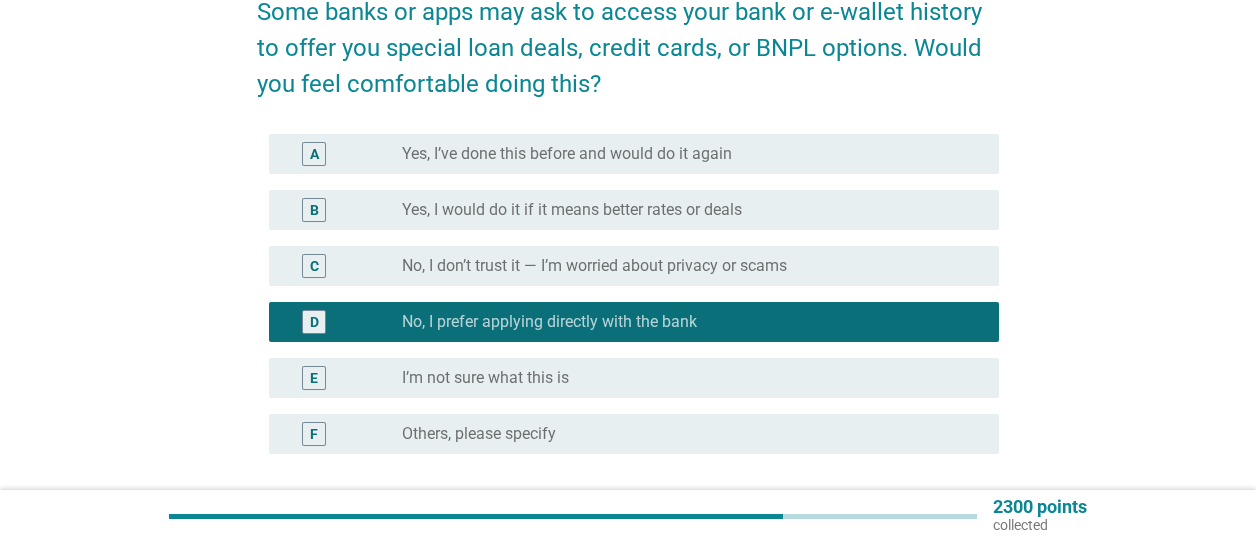 scroll, scrollTop: 300, scrollLeft: 0, axis: vertical 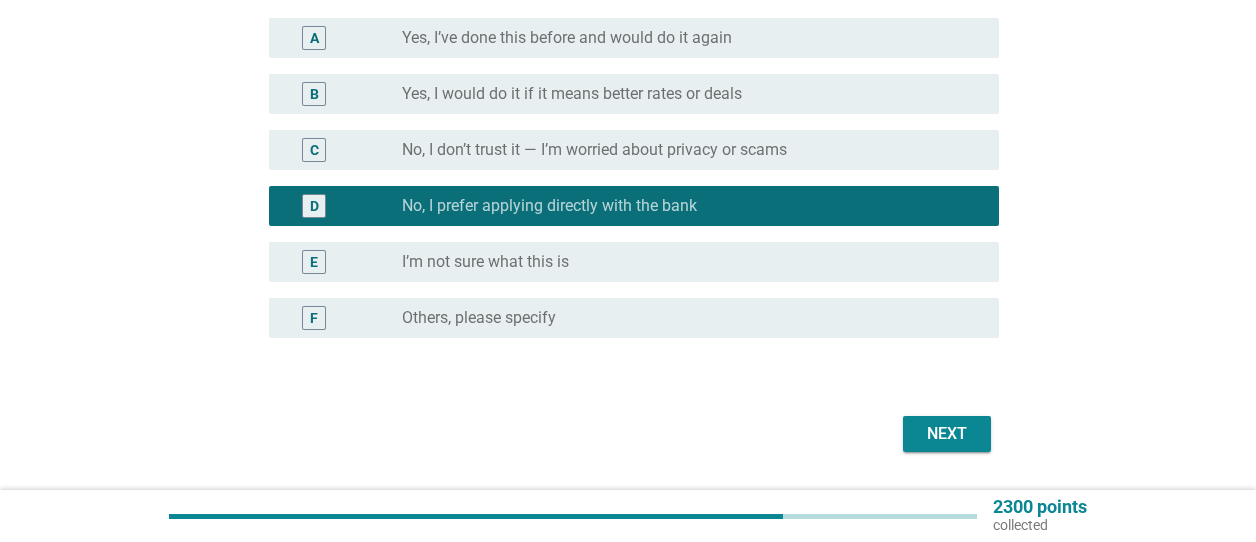click on "Next" at bounding box center [947, 434] 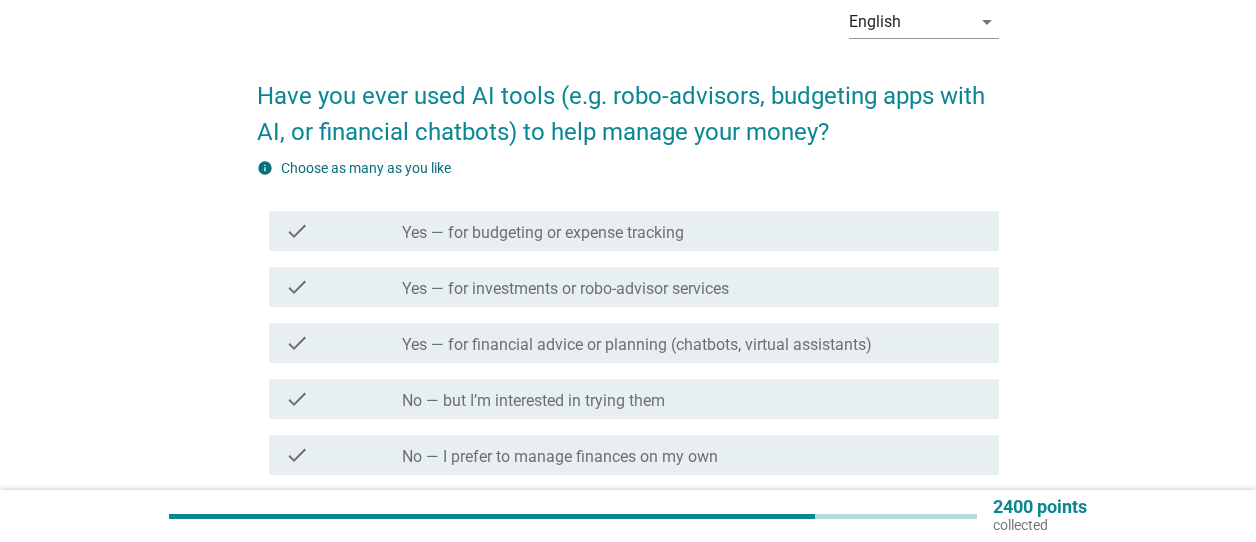 scroll, scrollTop: 200, scrollLeft: 0, axis: vertical 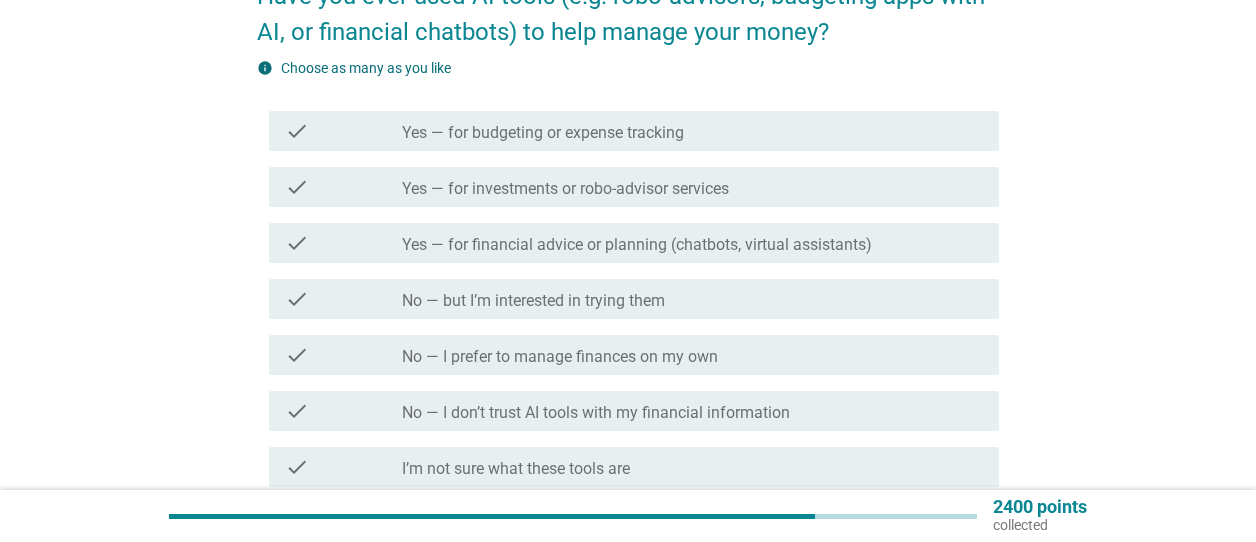 click on "No — I prefer to manage finances on my own" at bounding box center (560, 357) 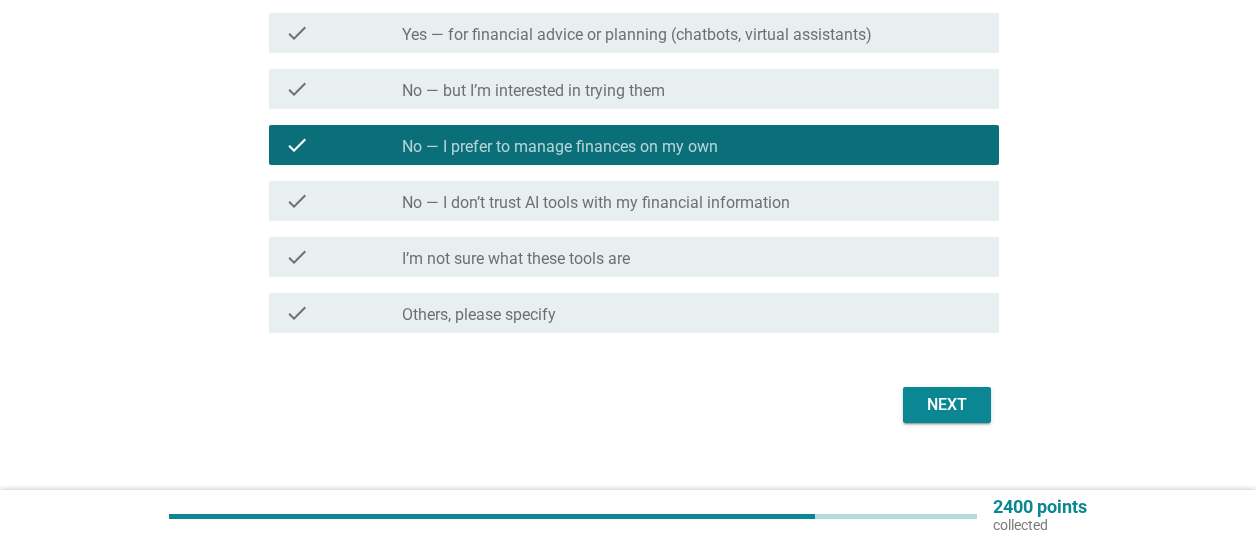 scroll, scrollTop: 439, scrollLeft: 0, axis: vertical 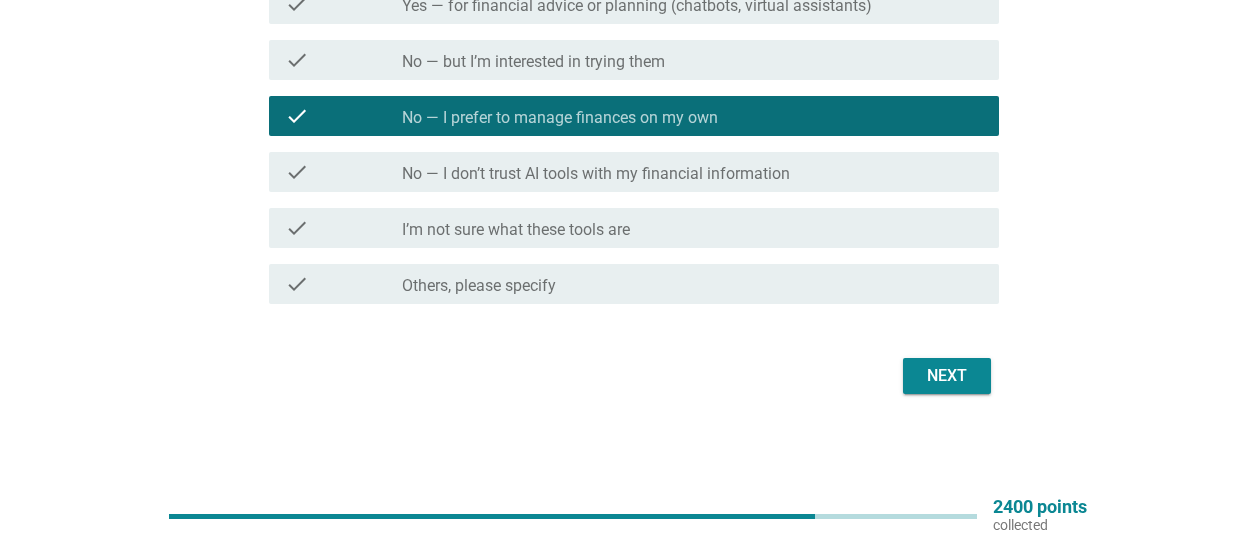 click on "Next" at bounding box center [947, 376] 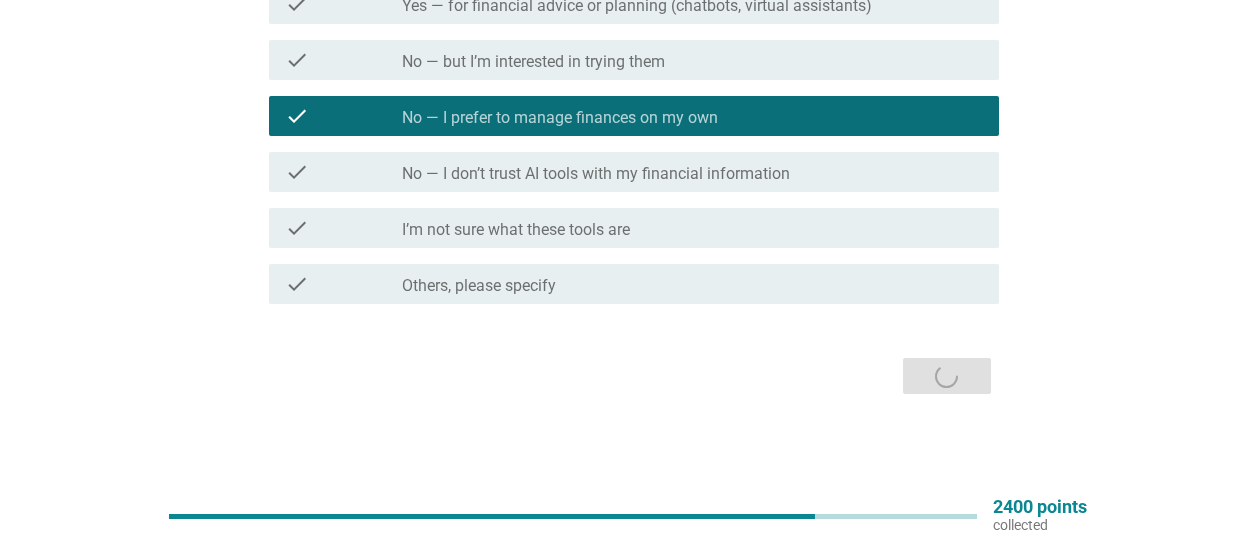 scroll, scrollTop: 0, scrollLeft: 0, axis: both 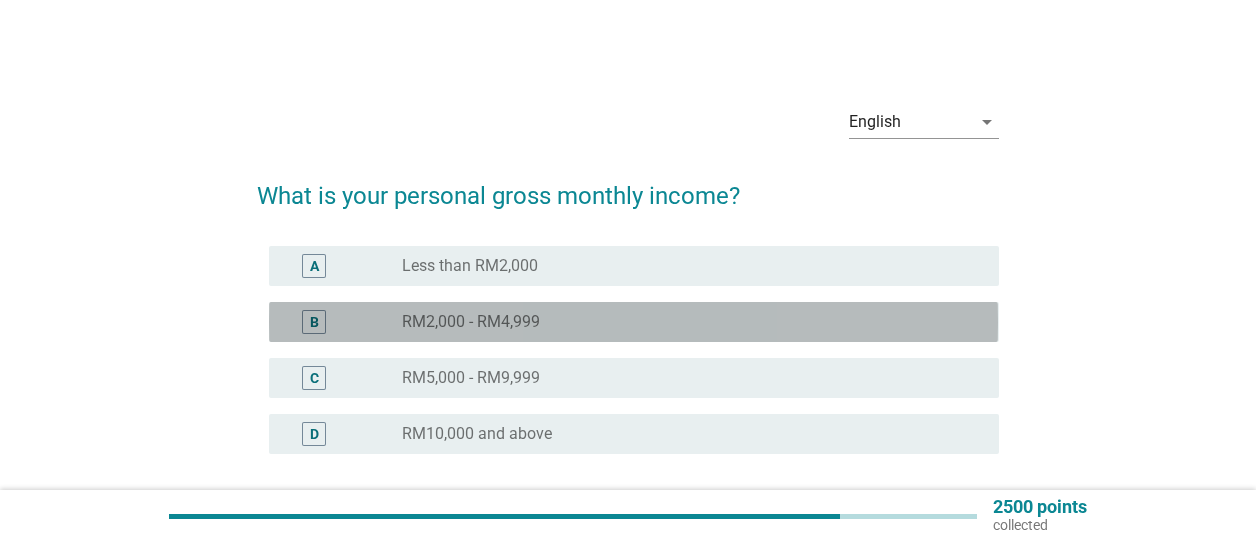 click on "radio_button_unchecked RM2,000 - RM4,999" at bounding box center (684, 322) 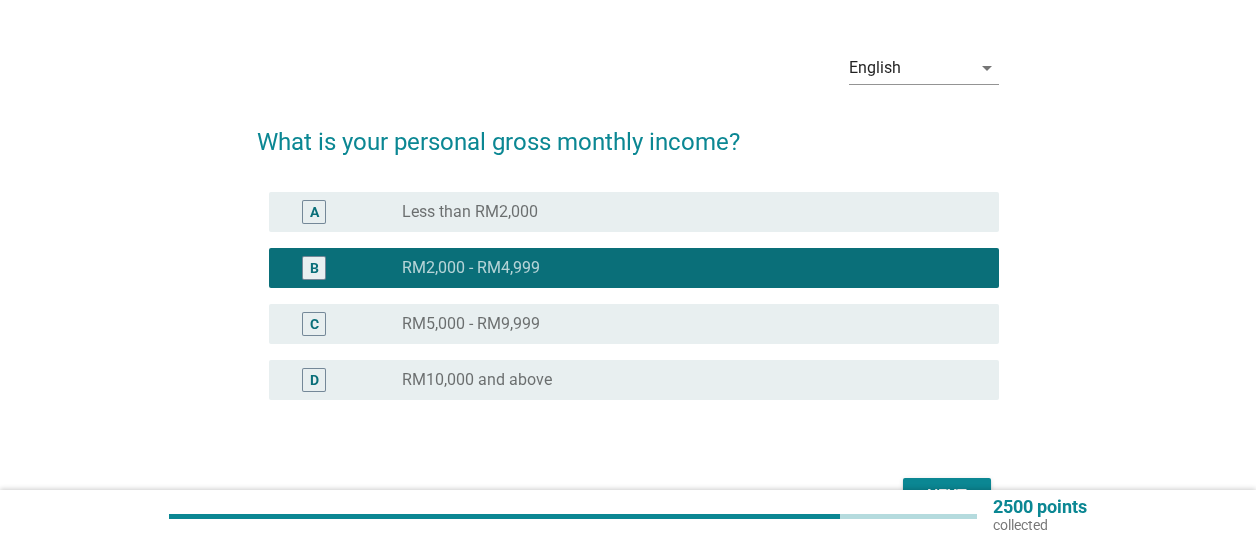 scroll, scrollTop: 100, scrollLeft: 0, axis: vertical 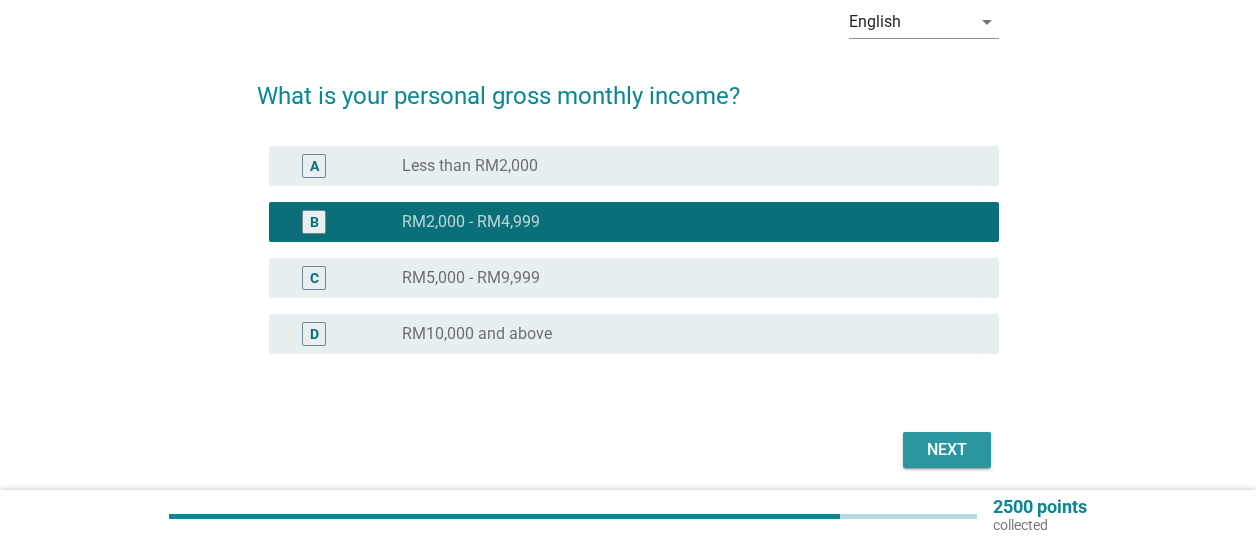 click on "Next" at bounding box center (947, 450) 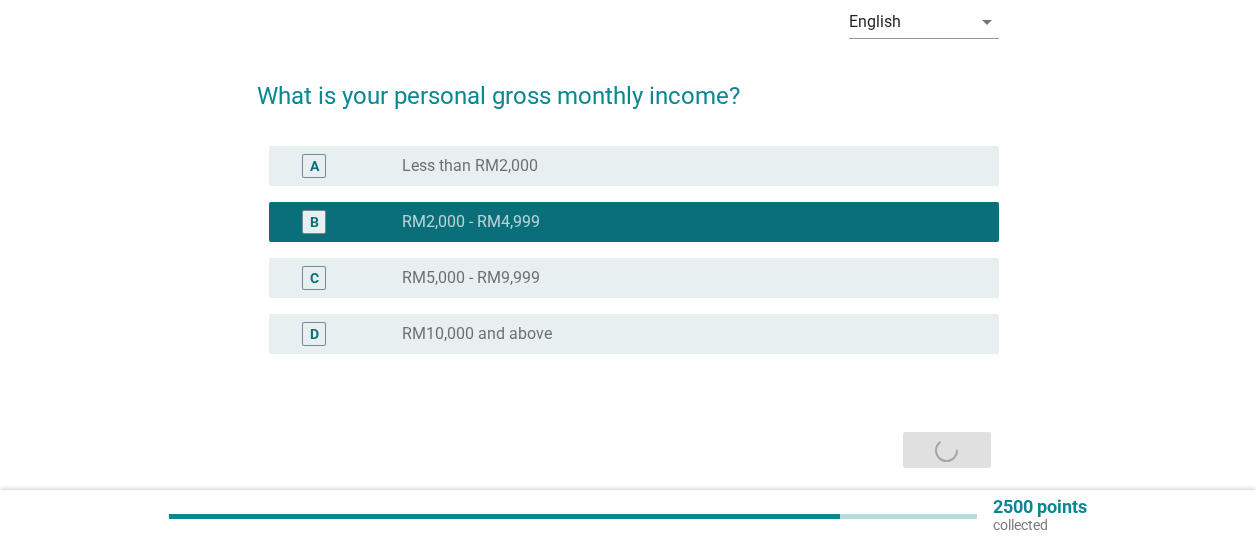 scroll, scrollTop: 0, scrollLeft: 0, axis: both 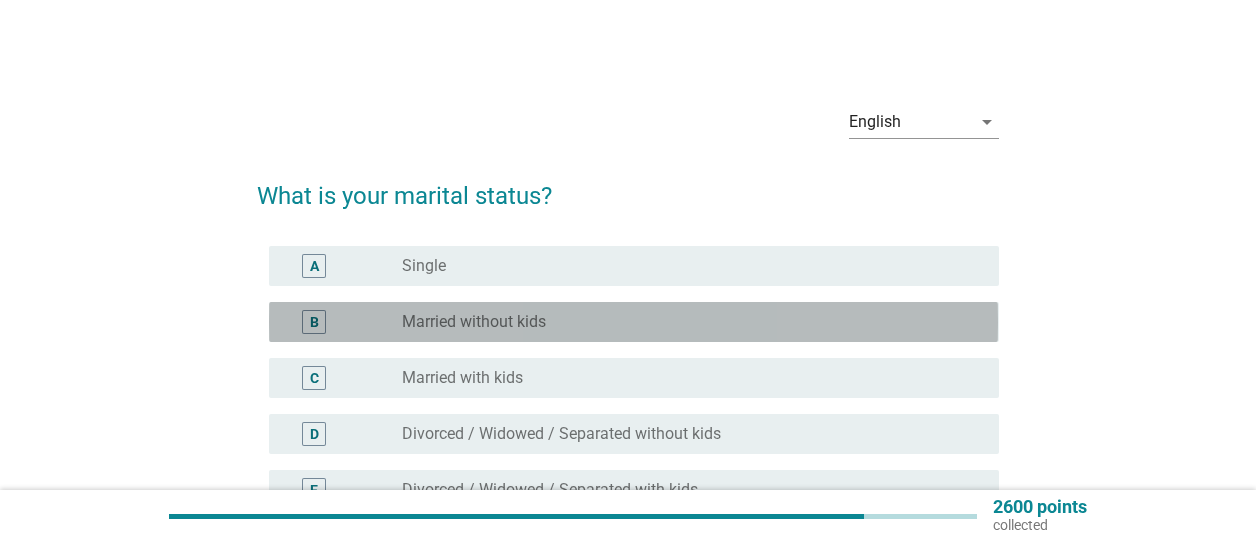 click on "Married without kids" at bounding box center [474, 322] 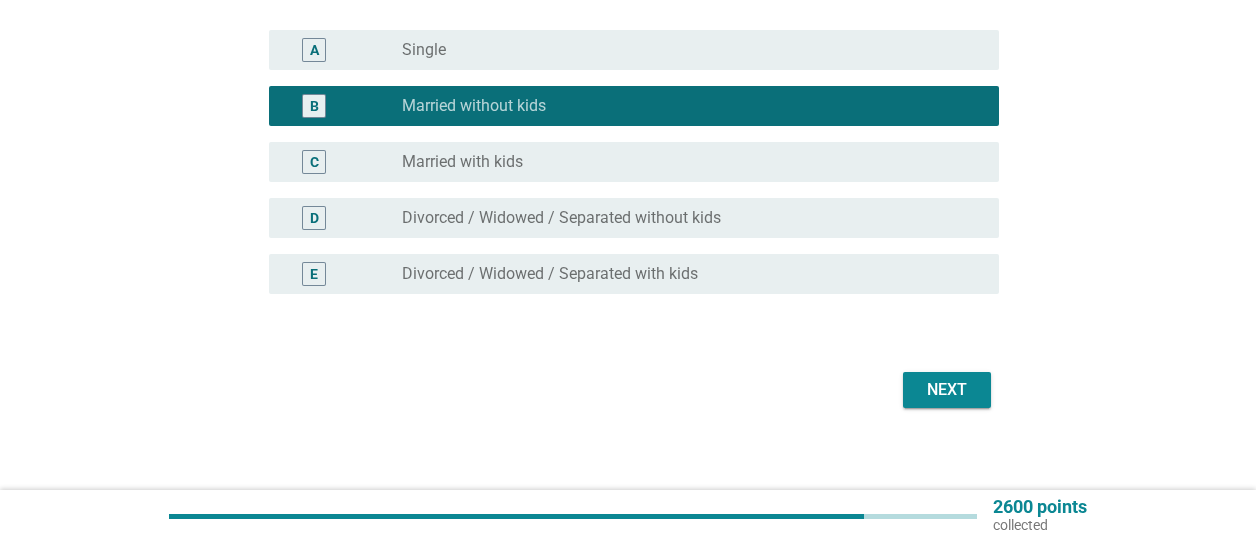 scroll, scrollTop: 230, scrollLeft: 0, axis: vertical 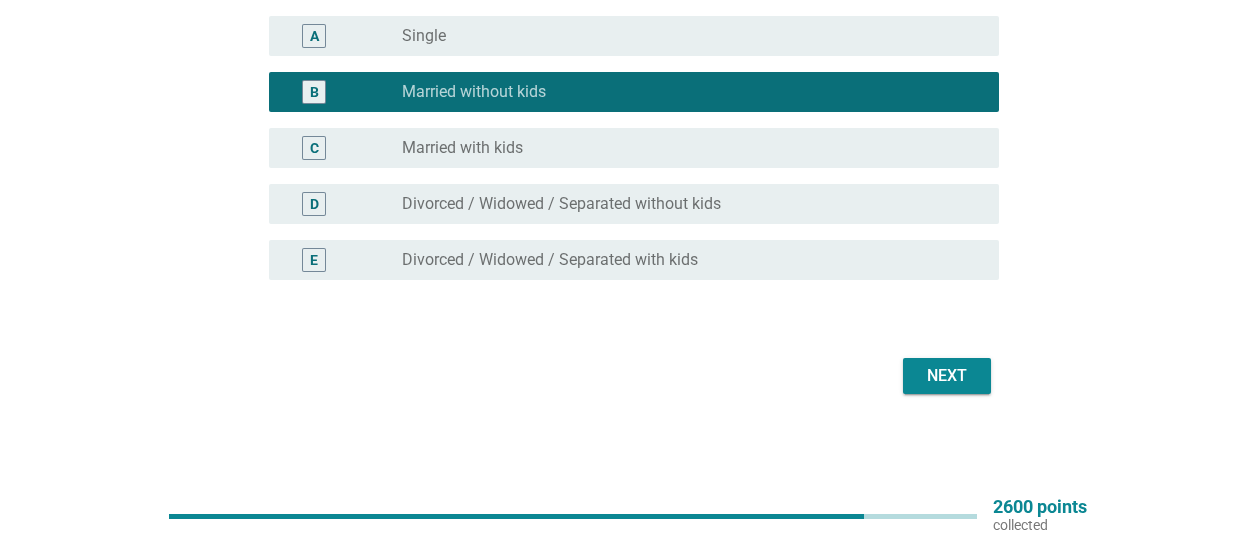 click on "Next" at bounding box center (947, 376) 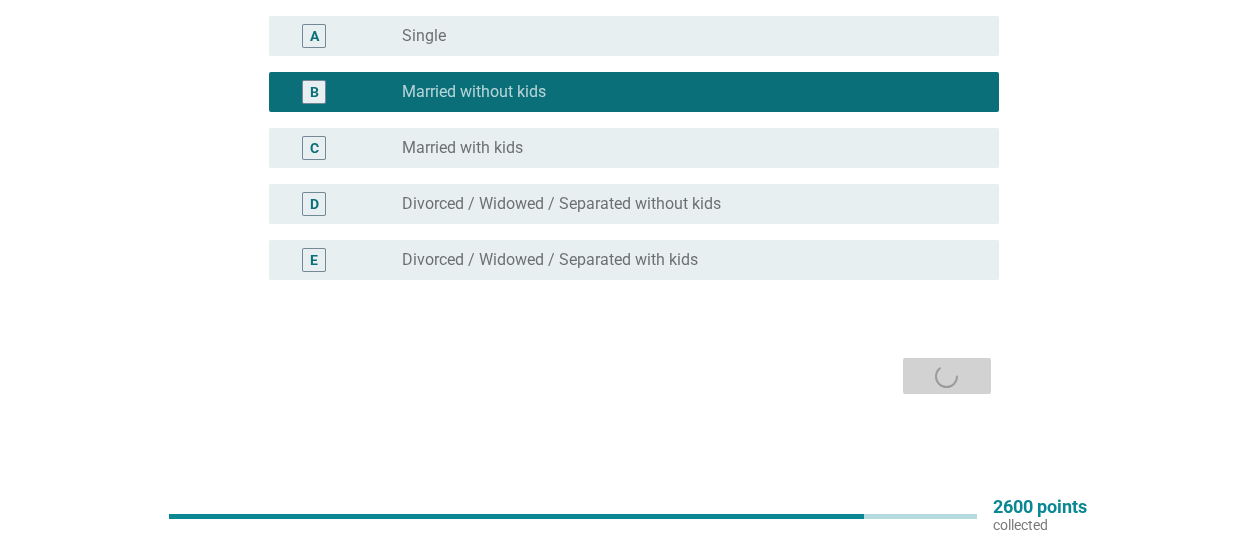scroll, scrollTop: 0, scrollLeft: 0, axis: both 